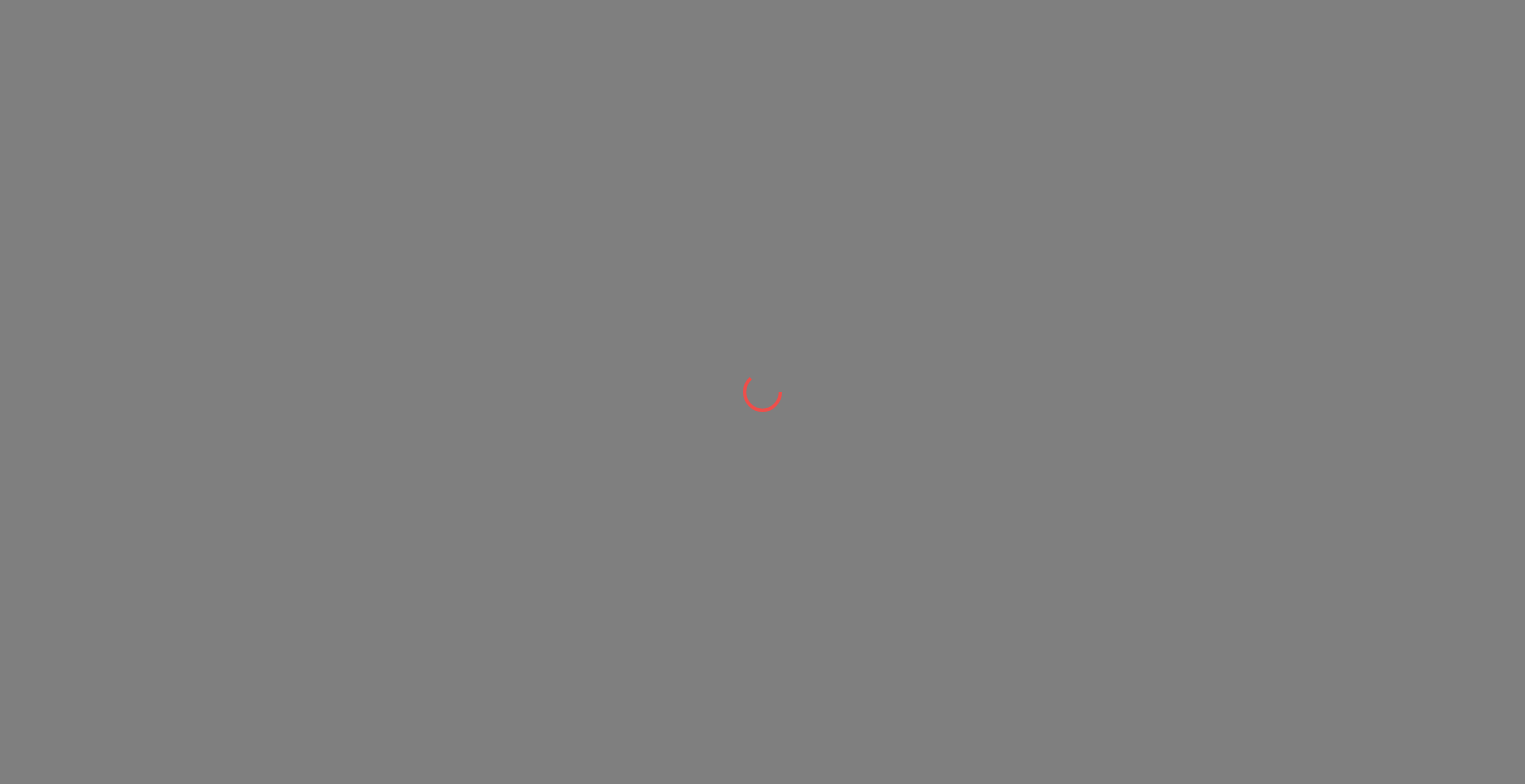 scroll, scrollTop: 0, scrollLeft: 0, axis: both 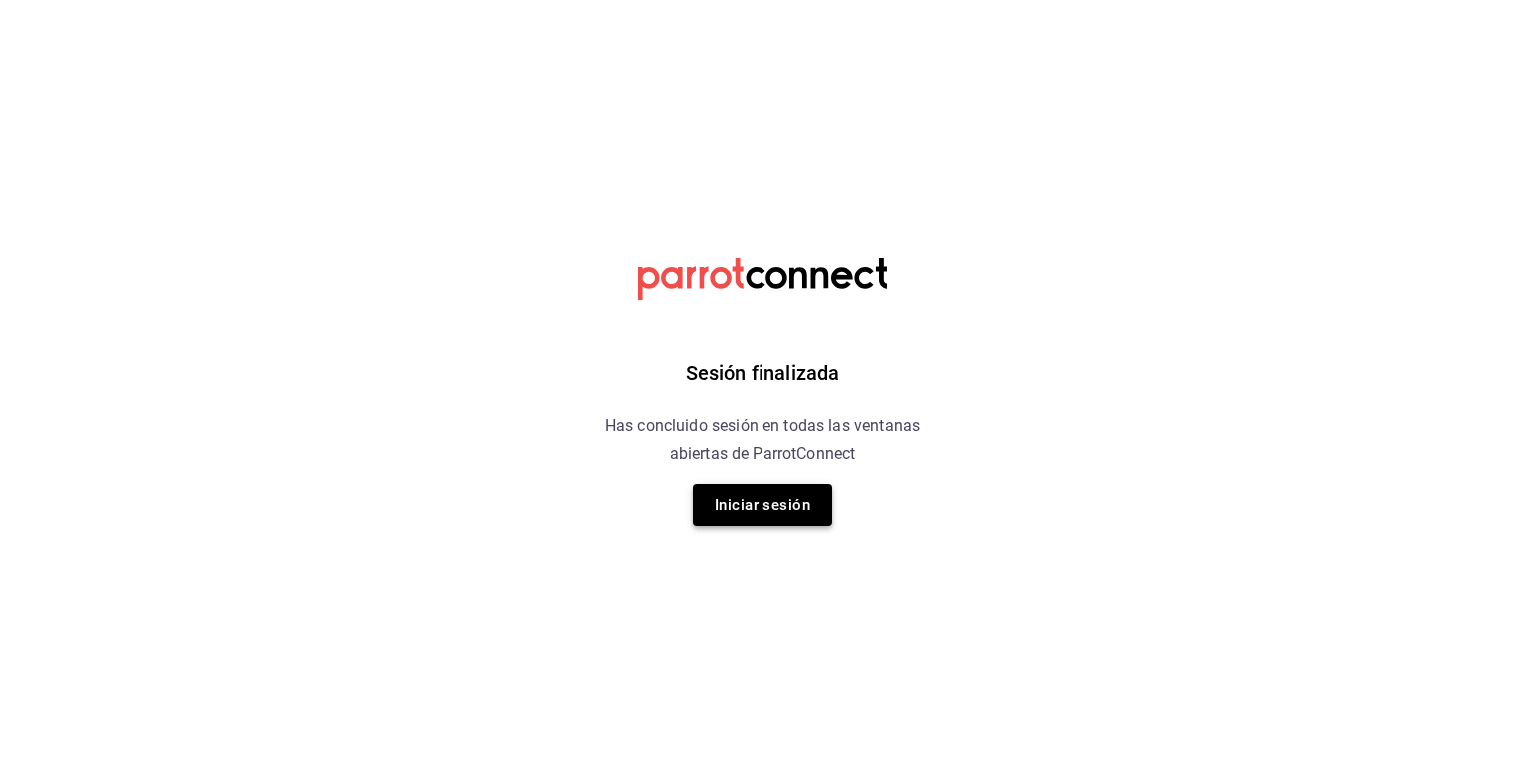 click on "Iniciar sesión" at bounding box center (762, 505) 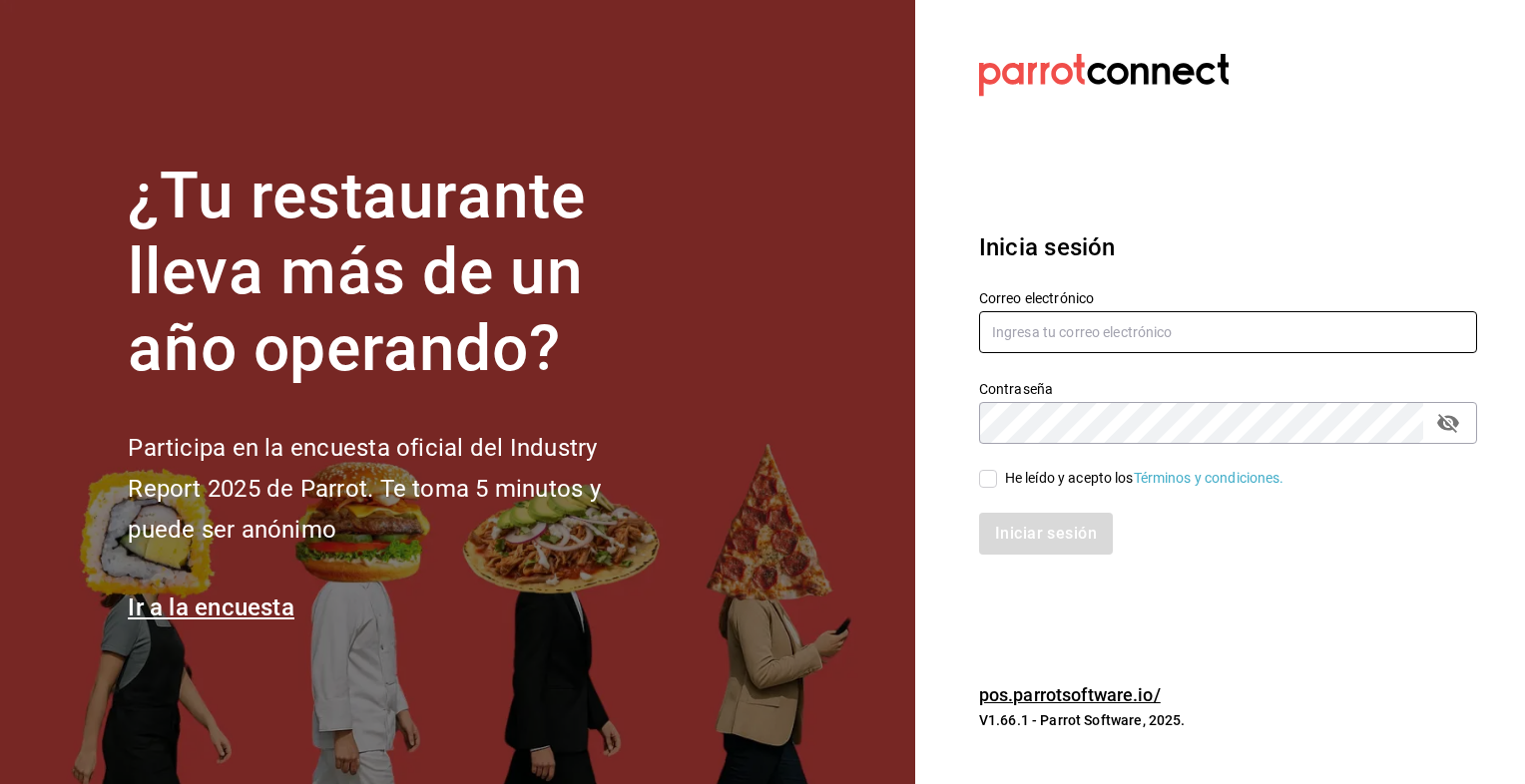 type on "[EMAIL]" 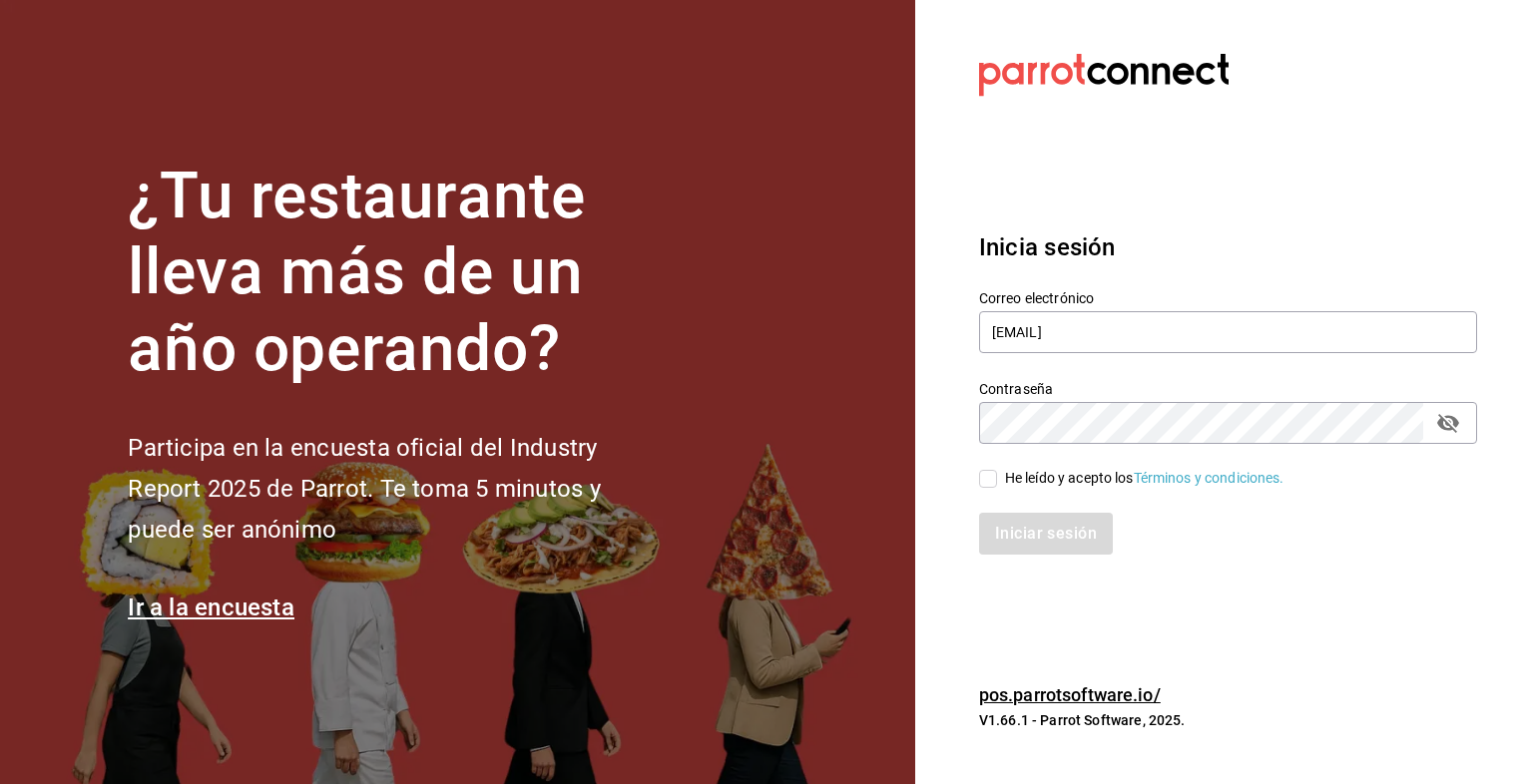 drag, startPoint x: 1010, startPoint y: 472, endPoint x: 1025, endPoint y: 493, distance: 25.806976 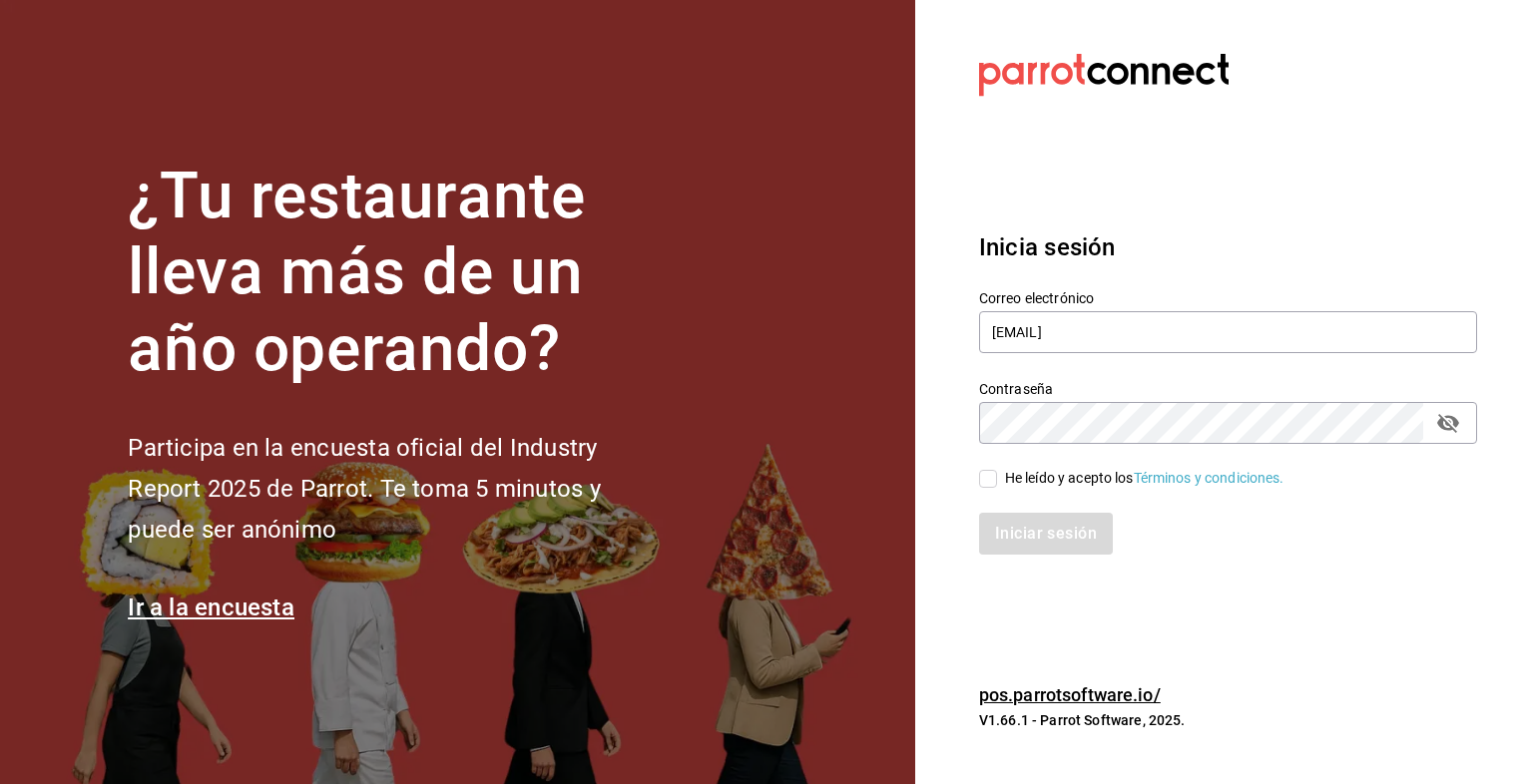 checkbox on "true" 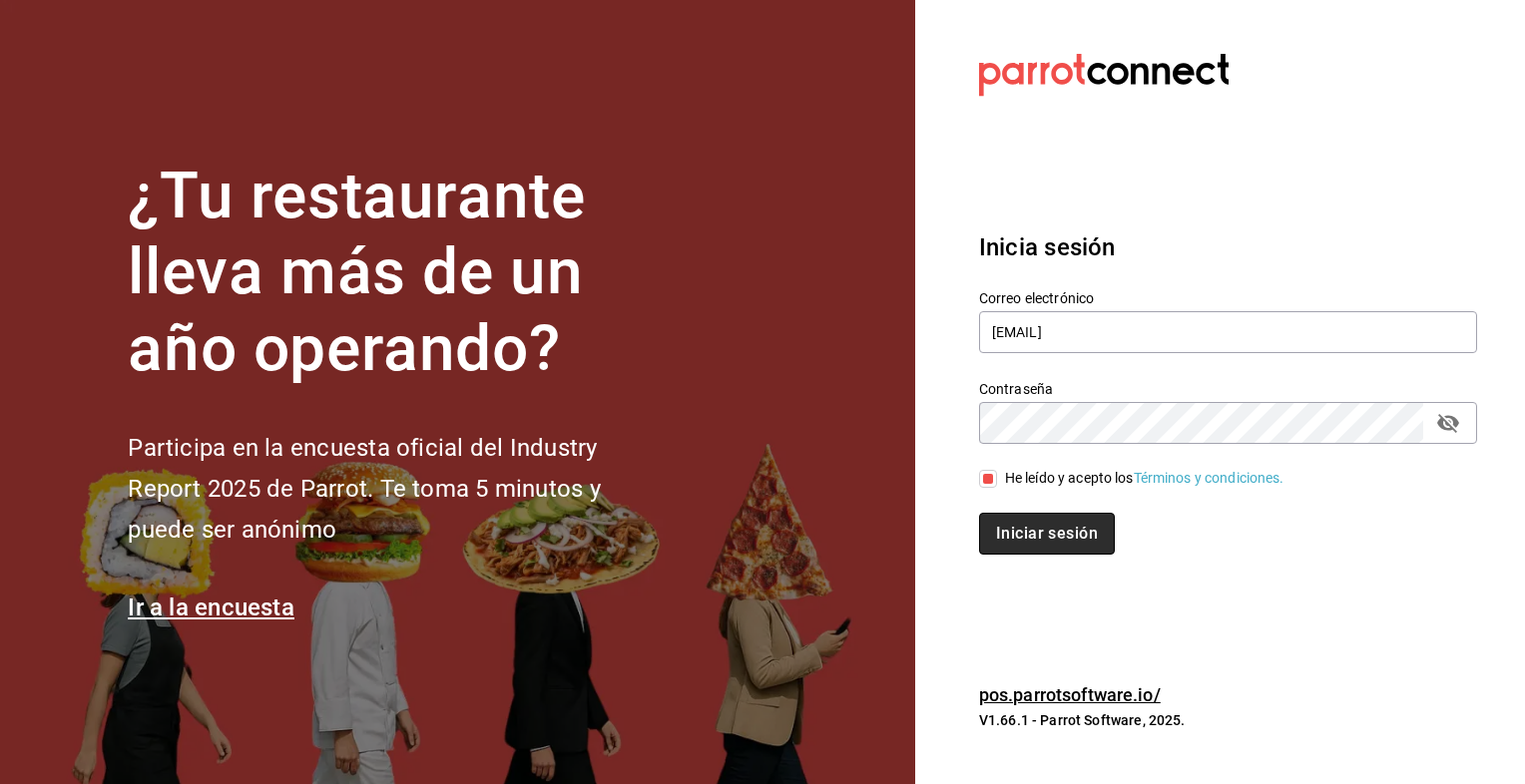 click on "Iniciar sesión" at bounding box center (1047, 534) 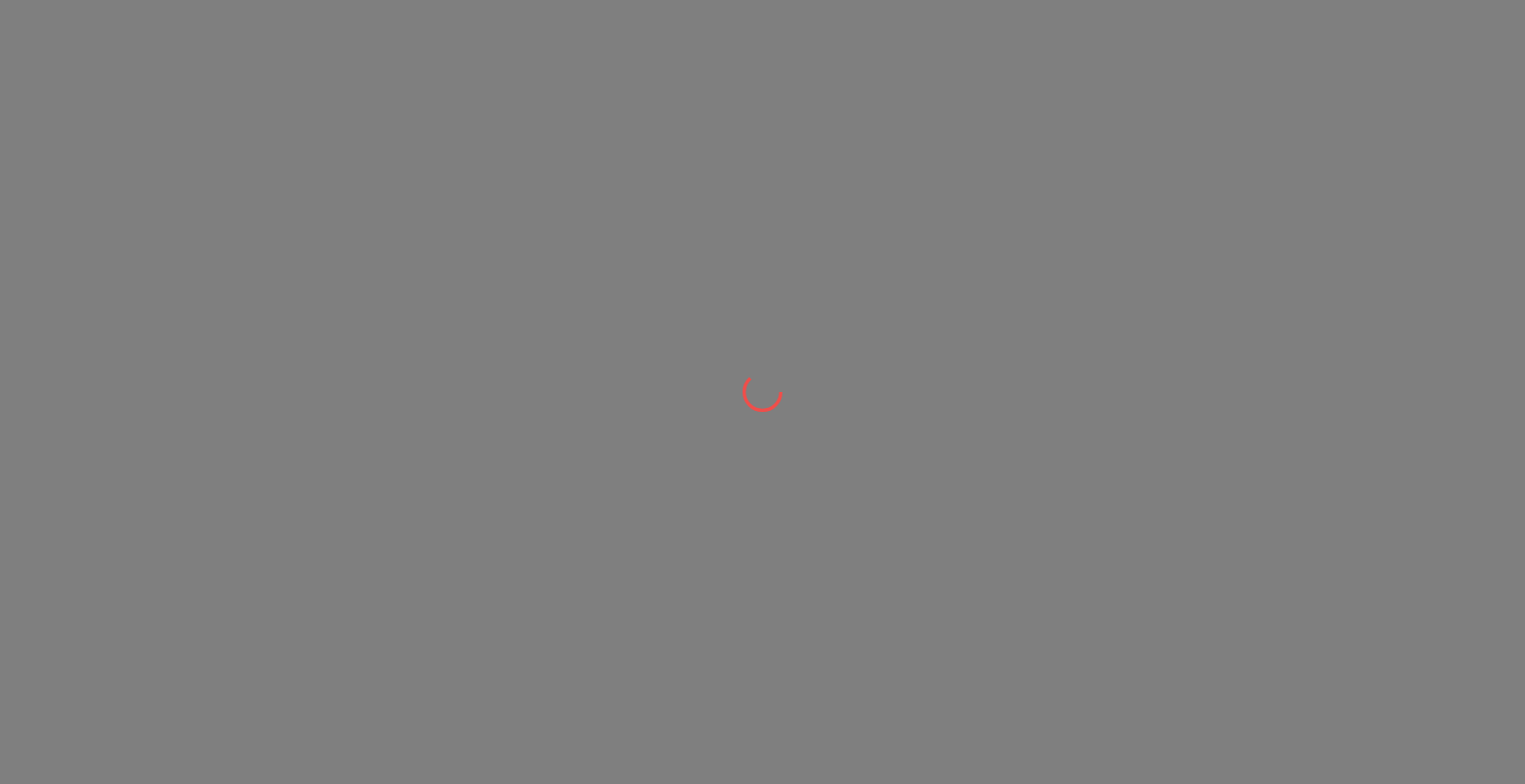 scroll, scrollTop: 0, scrollLeft: 0, axis: both 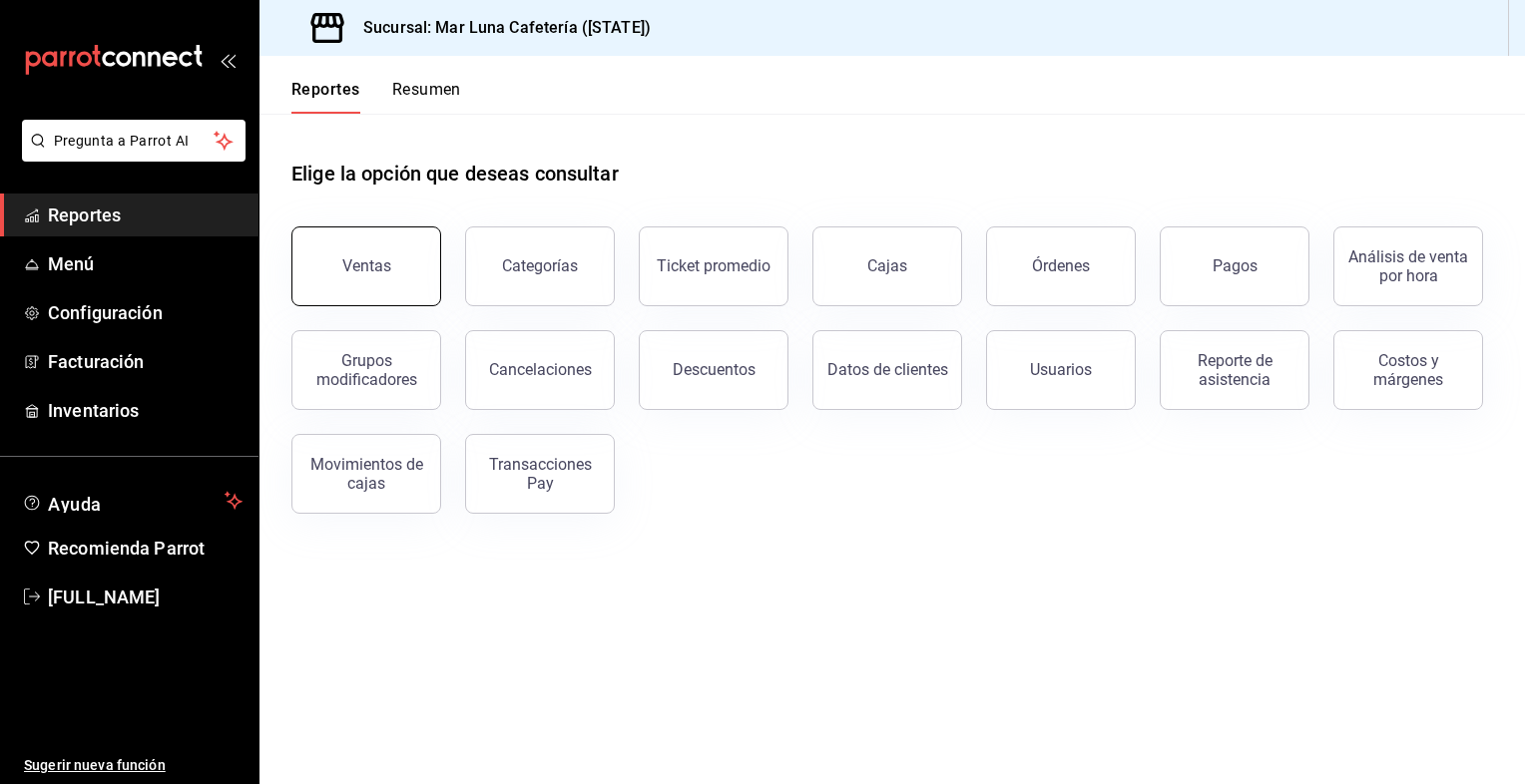 click on "Ventas" at bounding box center [366, 266] 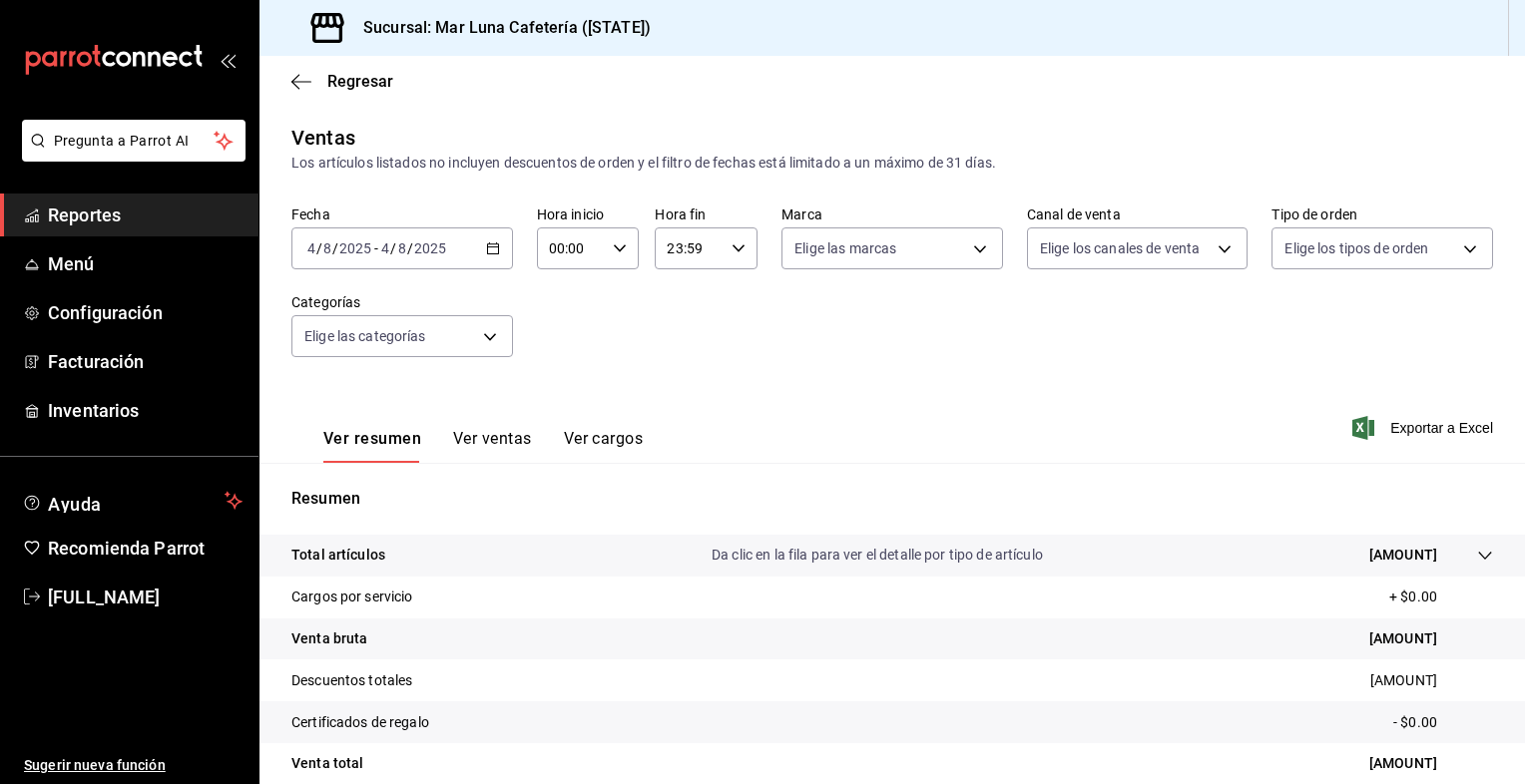 click on "2025" at bounding box center [430, 248] 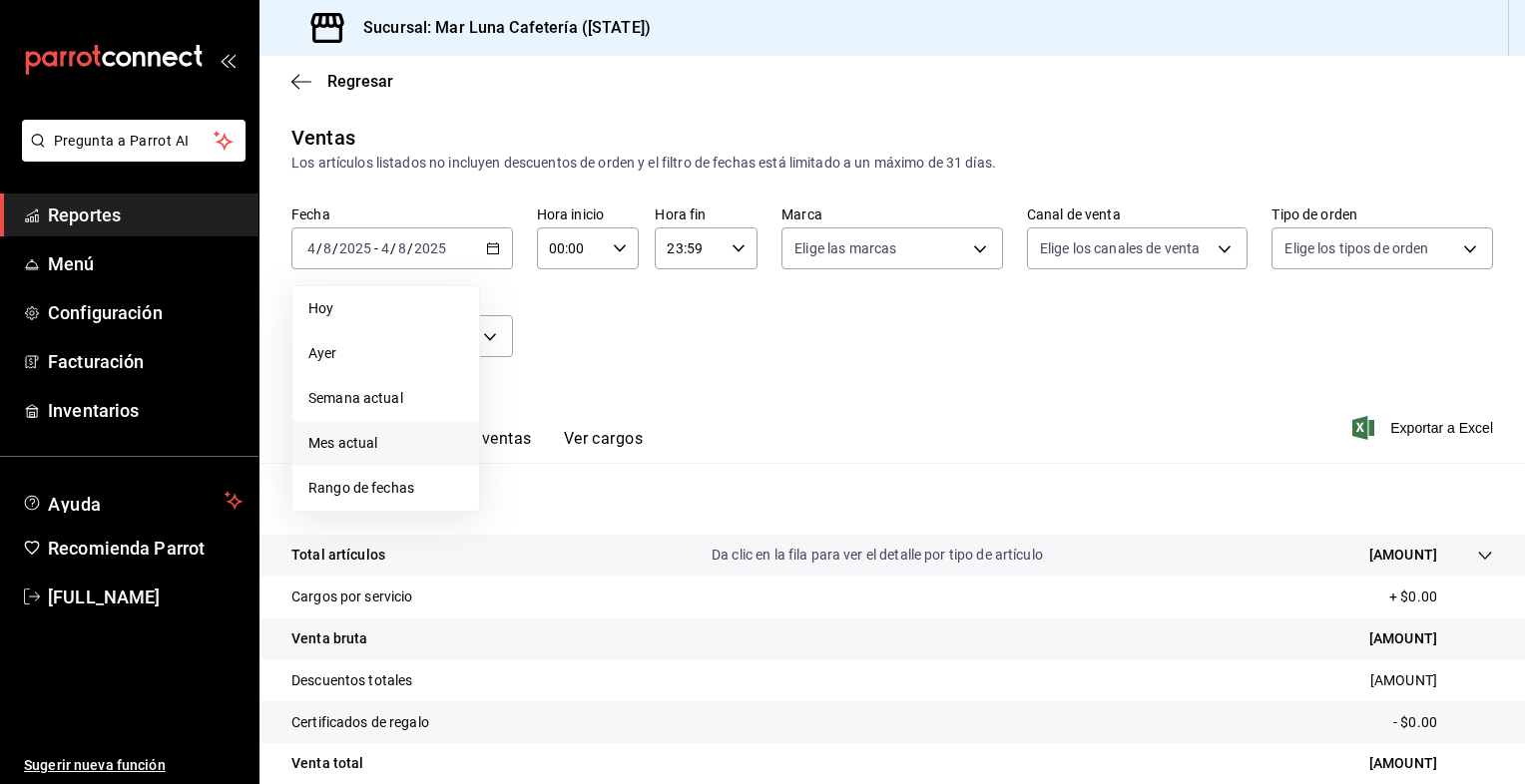 click on "Mes actual" at bounding box center (385, 443) 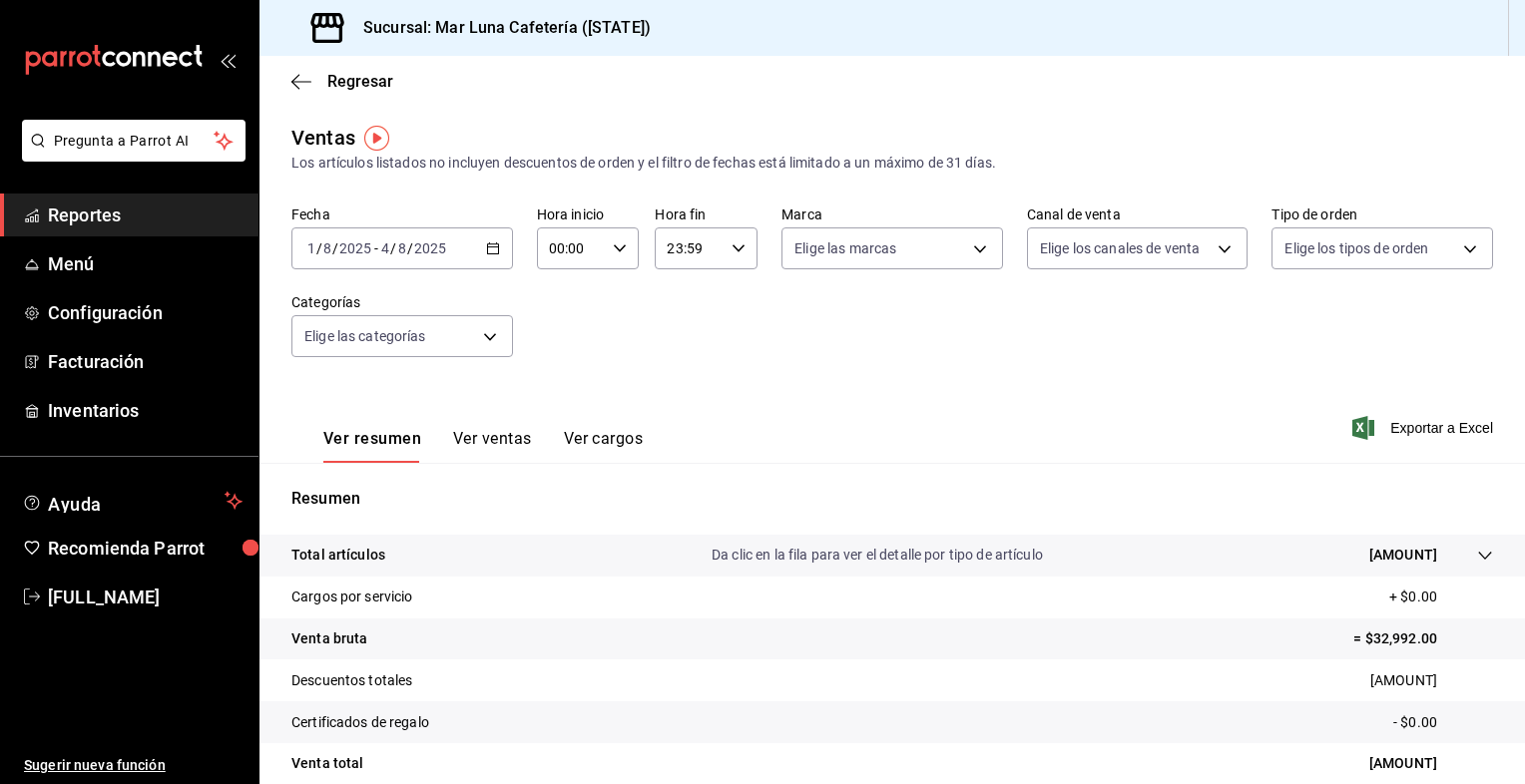 click 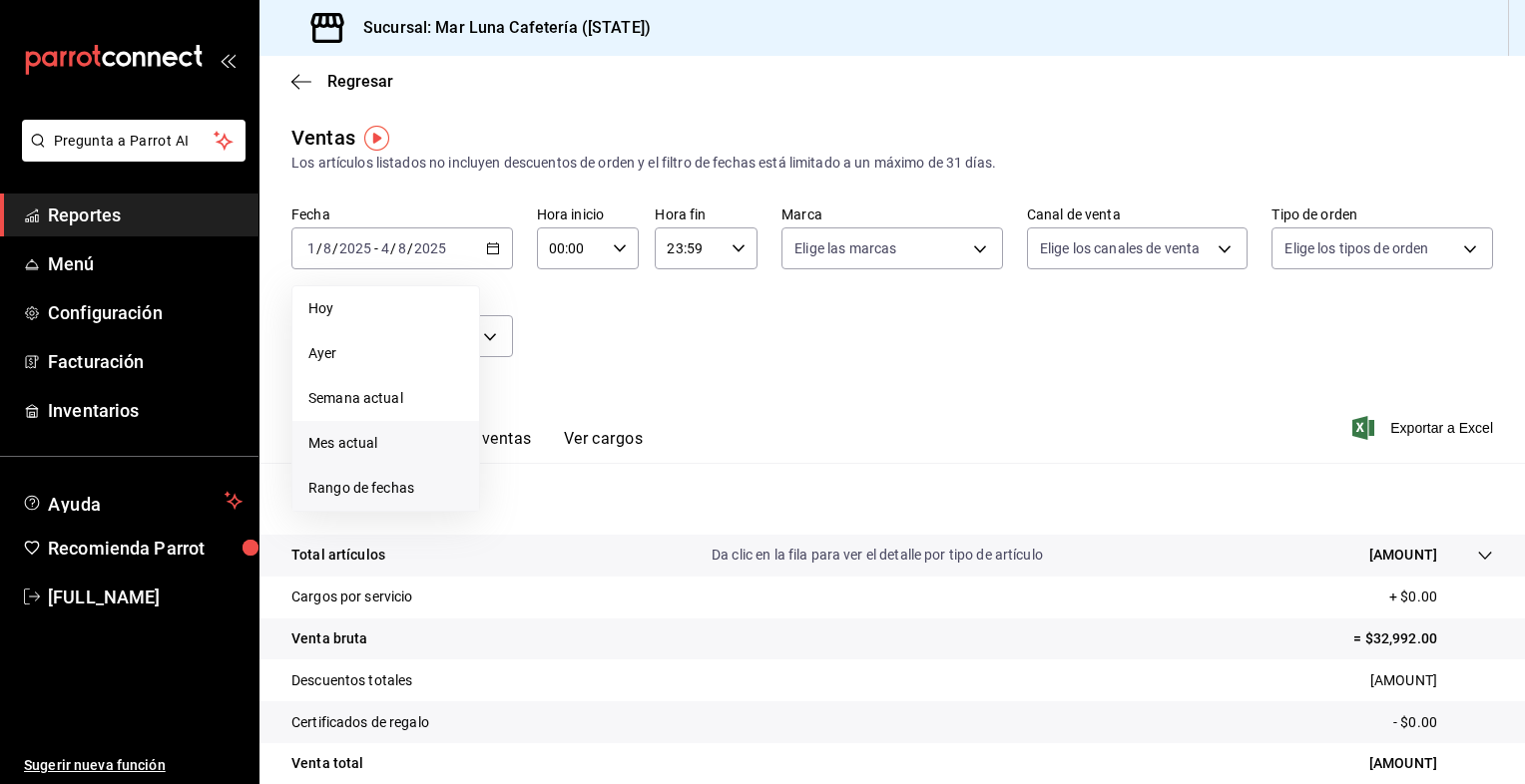 click on "Rango de fechas" at bounding box center (385, 488) 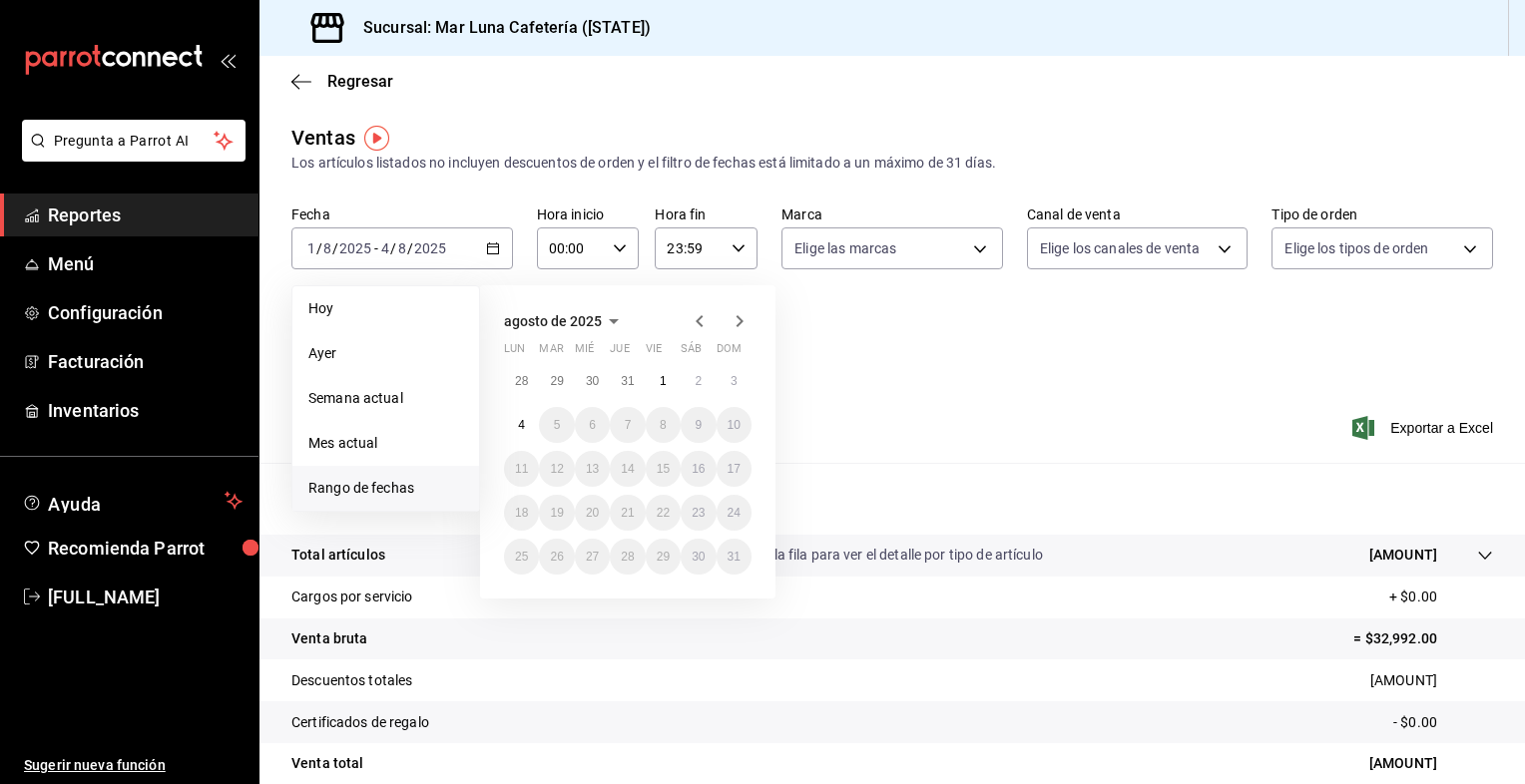click 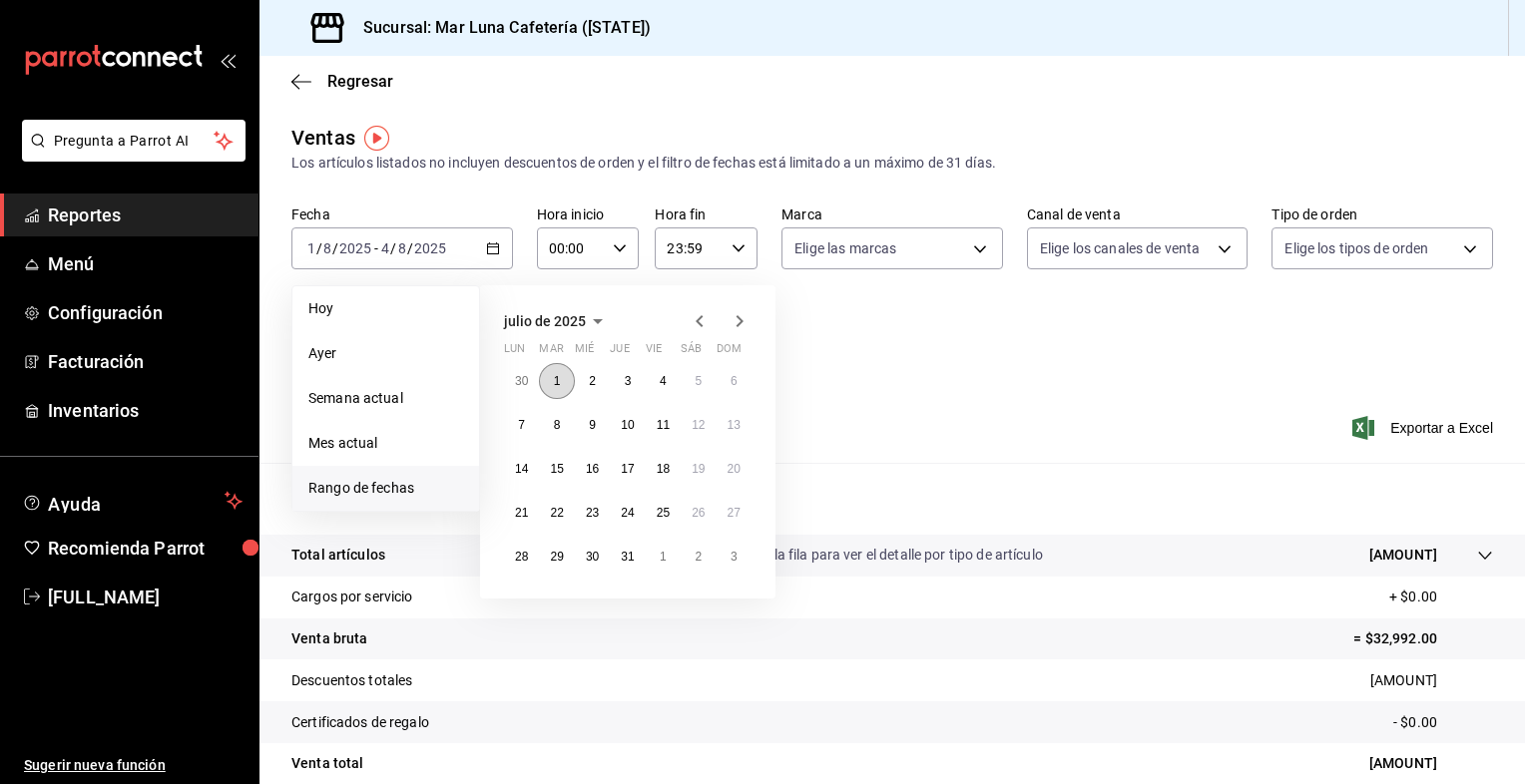 click on "1" at bounding box center [557, 381] 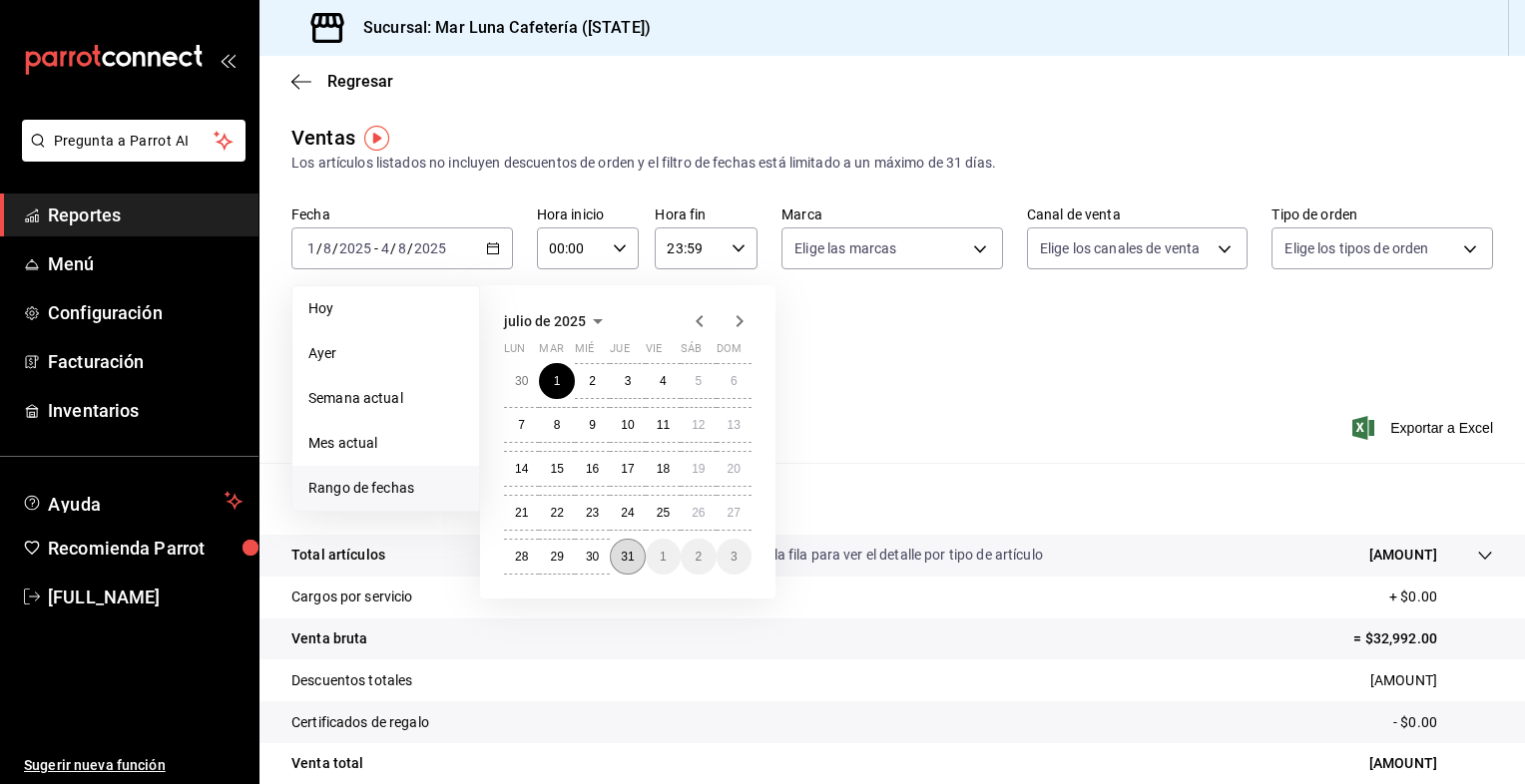 click on "31" at bounding box center [627, 557] 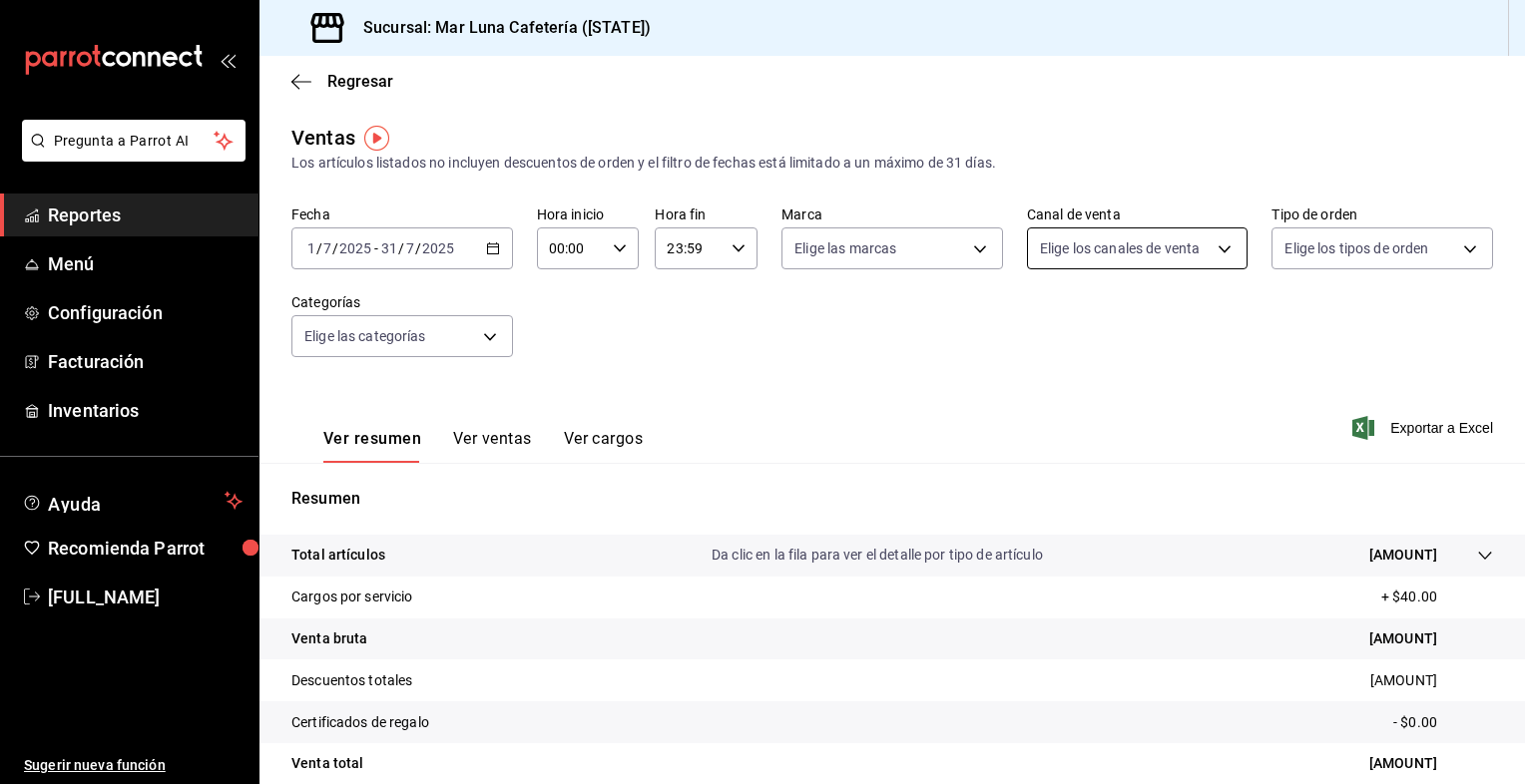 click on "Pregunta a Parrot AI Reportes   Menú   Configuración   Facturación   Inventarios   Ayuda Recomienda Parrot   [FULL_NAME]   Sugerir nueva función   Sucursal: Mar Luna Cafetería ([STATE]) Regresar Ventas Los artículos listados no incluyen descuentos de orden y el filtro de fechas está limitado a un máximo de 31 días. Fecha 2025-07-01 1 / 7 / 2025 - 2025-07-31 31 / 7 / 2025 Hora inicio 00:00 Hora inicio Hora fin 23:59 Hora fin Marca Elige las marcas Canal de venta Elige los canales de venta Tipo de orden Elige los tipos de orden Categorías Elige las categorías Ver resumen Ver ventas Ver cargos Exportar a Excel Resumen Total artículos Da clic en la fila para ver el detalle por tipo de artículo + $189,958.00 Cargos por servicio + $40.00 Venta bruta = $189,998.00 Descuentos totales - $5,386.50 Certificados de regalo - $0.00 Venta total = $184,611.50 Impuestos - $25,458.14 Venta neta = $159,153.36 Pregunta a Parrot AI Reportes   Menú   Configuración   Facturación   Inventarios   Ayuda" at bounding box center [762, 392] 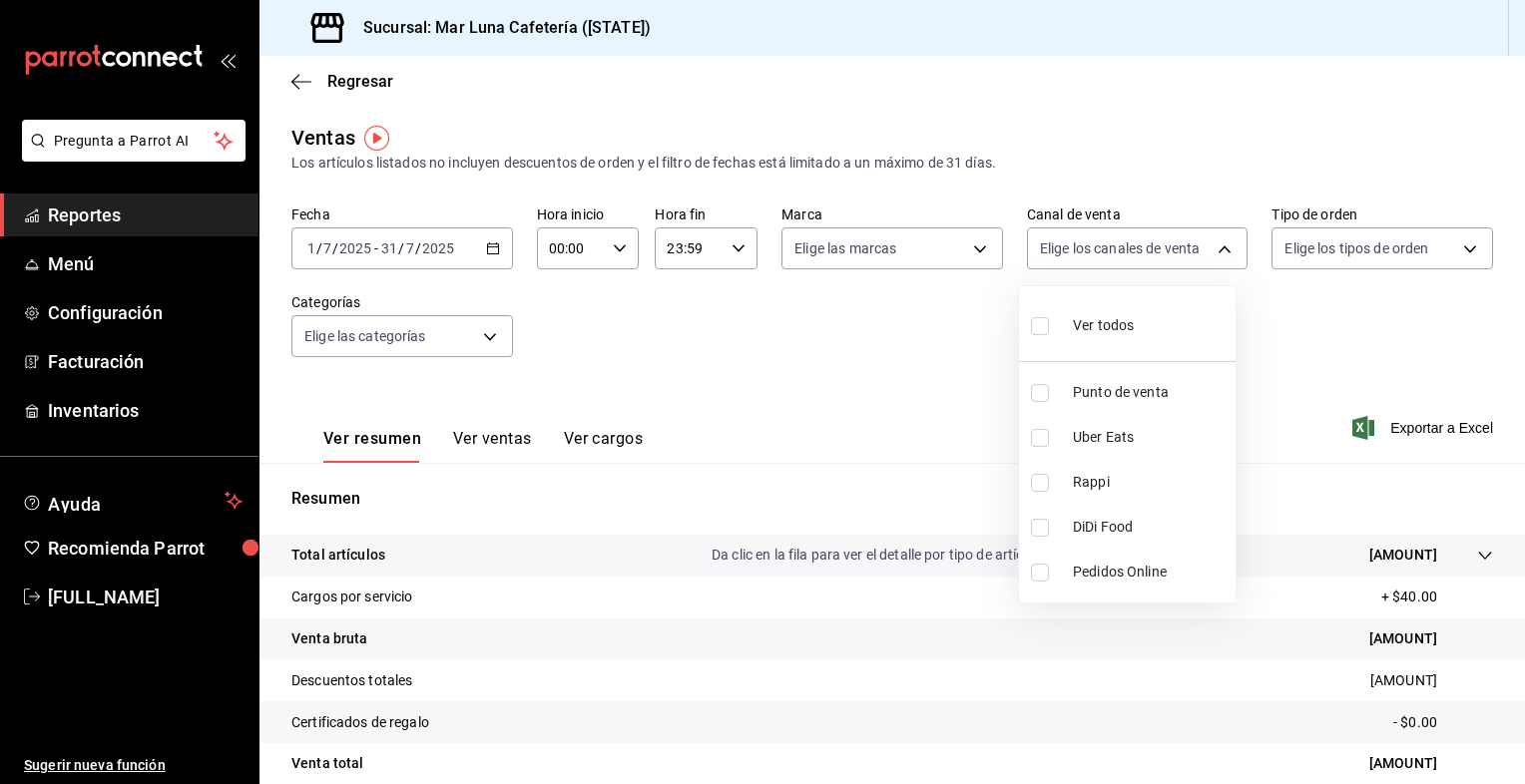click on "Punto de venta" at bounding box center (1127, 392) 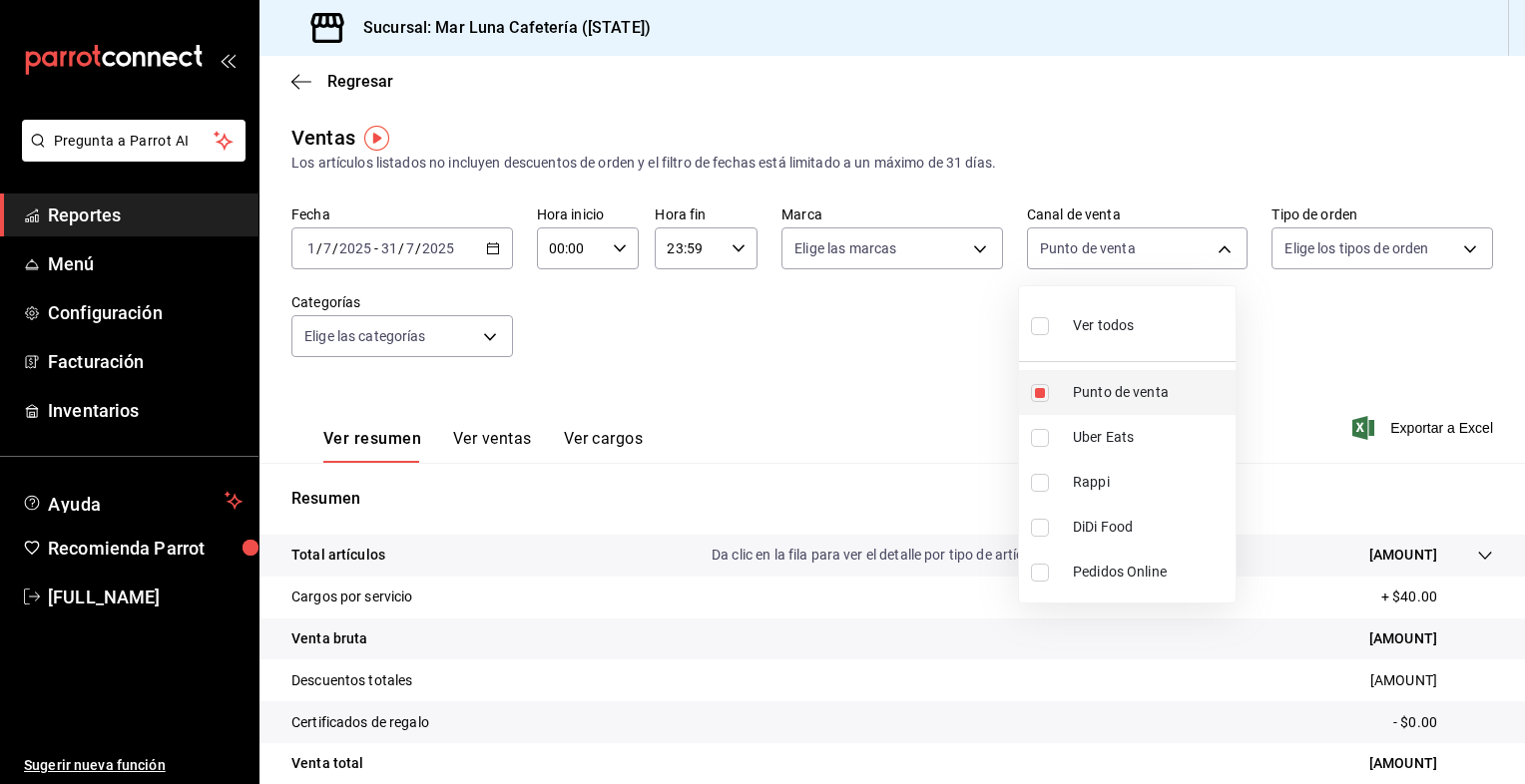 type on "PARROT" 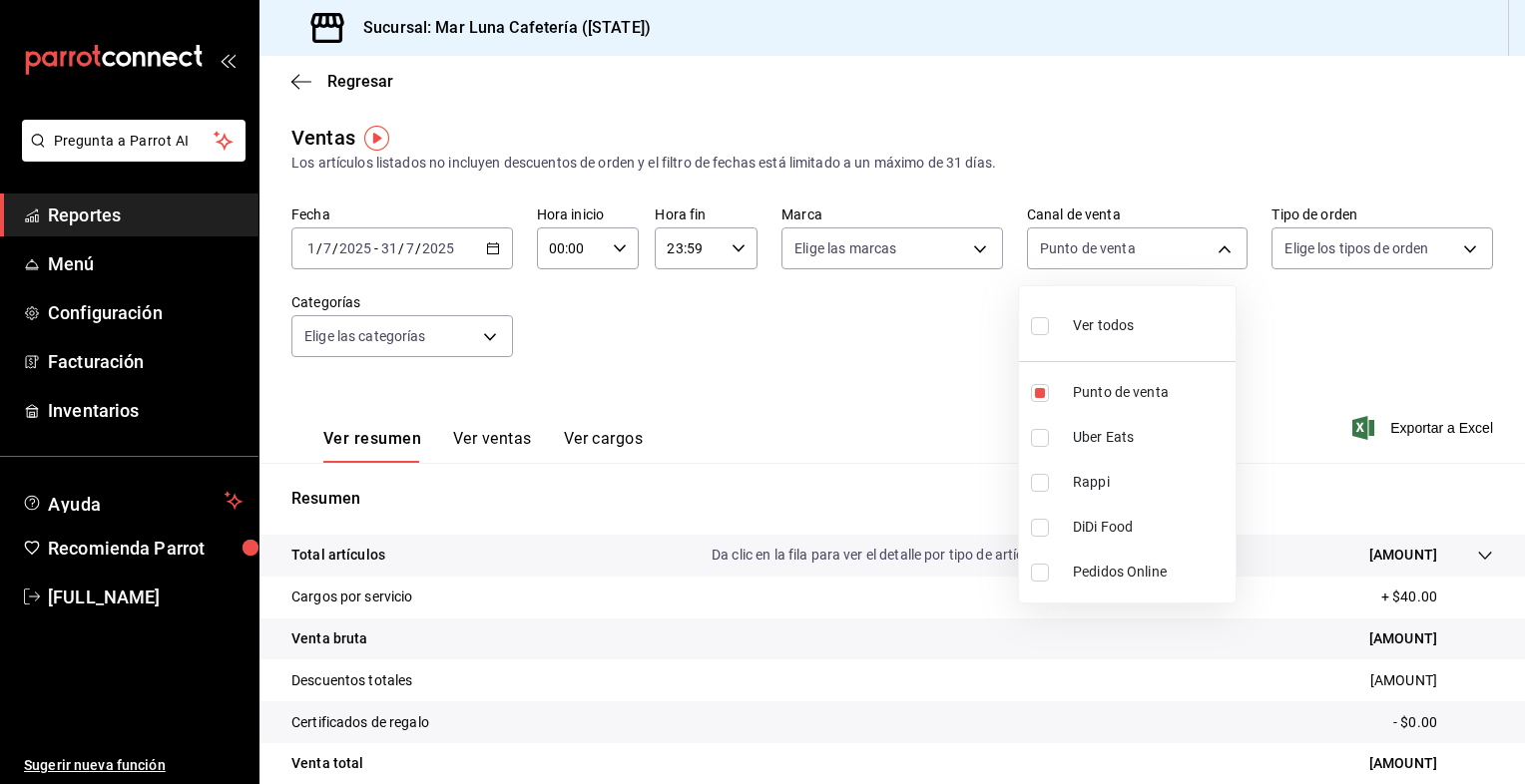 click at bounding box center (762, 392) 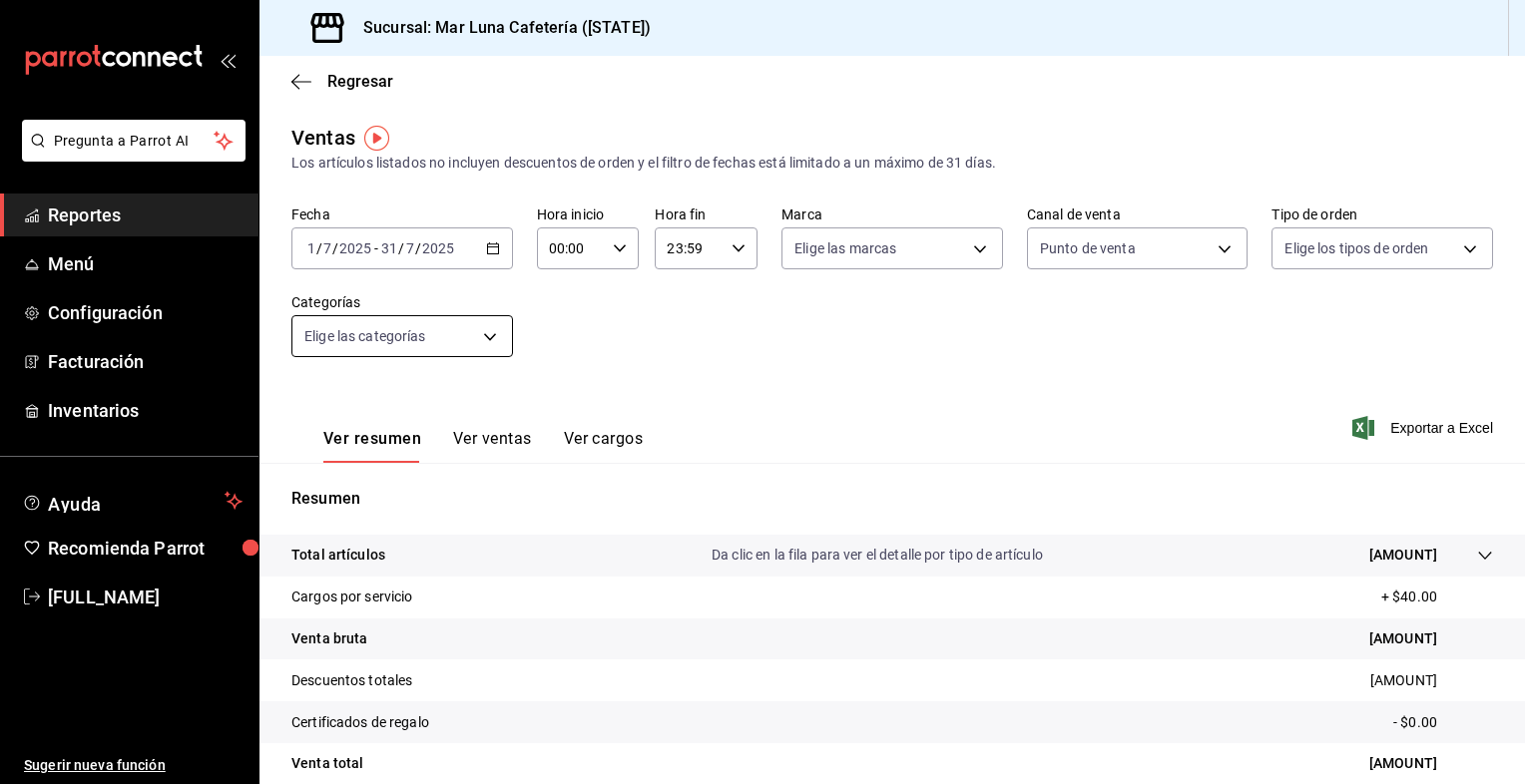 click on "Pregunta a Parrot AI Reportes   Menú   Configuración   Facturación   Inventarios   Ayuda Recomienda Parrot   [FULL_NAME]   Sugerir nueva función   Sucursal: Mar Luna Cafetería ([STATE]) Regresar Ventas Los artículos listados no incluyen descuentos de orden y el filtro de fechas está limitado a un máximo de 31 días. Fecha 2025-07-01 1 / 7 / 2025 - 2025-07-31 31 / 7 / 2025 Hora inicio 00:00 Hora inicio Hora fin 23:59 Hora fin Marca Elige las marcas Canal de venta Punto de venta PARROT Tipo de orden Elige los tipos de orden Categorías Elige las categorías Ver resumen Ver ventas Ver cargos Exportar a Excel Resumen Total artículos Da clic en la fila para ver el detalle por tipo de artículo + $189,958.00 Cargos por servicio + $40.00 Venta bruta = $189,998.00 Descuentos totales - $5,386.50 Certificados de regalo - $0.00 Venta total = $184,611.50 Impuestos - $25,458.14 Venta neta = $159,153.36 Pregunta a Parrot AI Reportes   Menú   Configuración   Facturación   Inventarios   Ayuda" at bounding box center (762, 392) 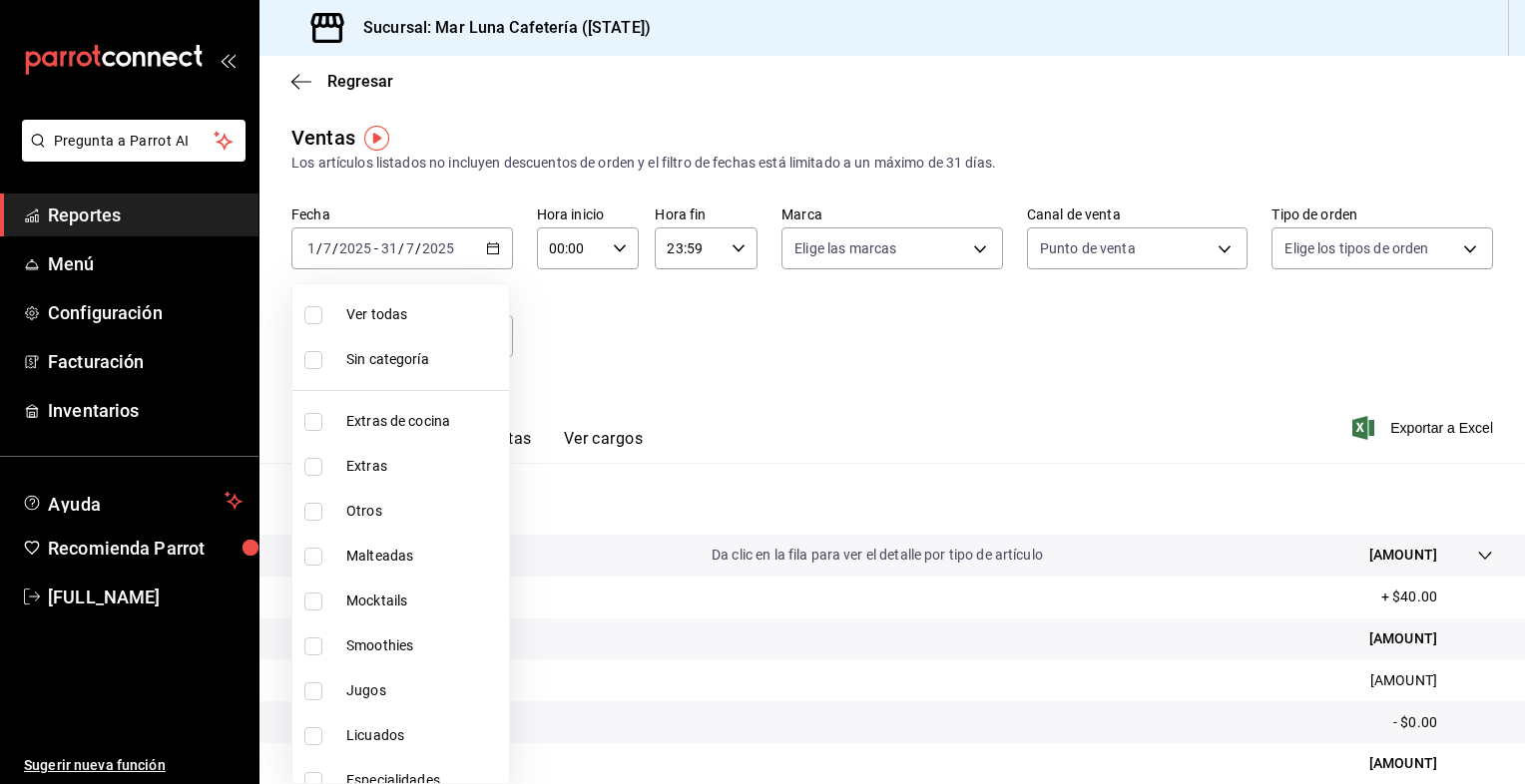 click at bounding box center [762, 392] 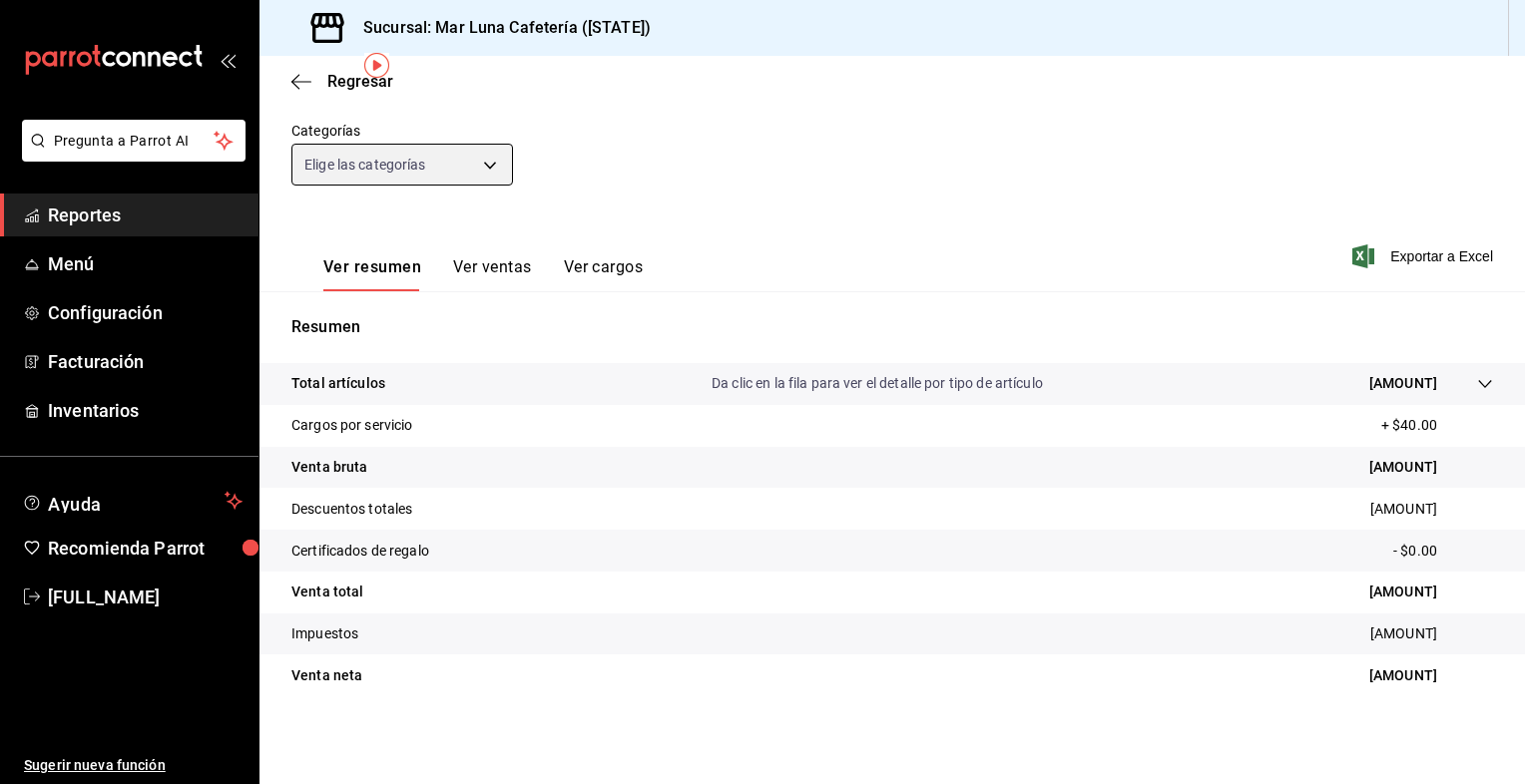 scroll, scrollTop: 0, scrollLeft: 0, axis: both 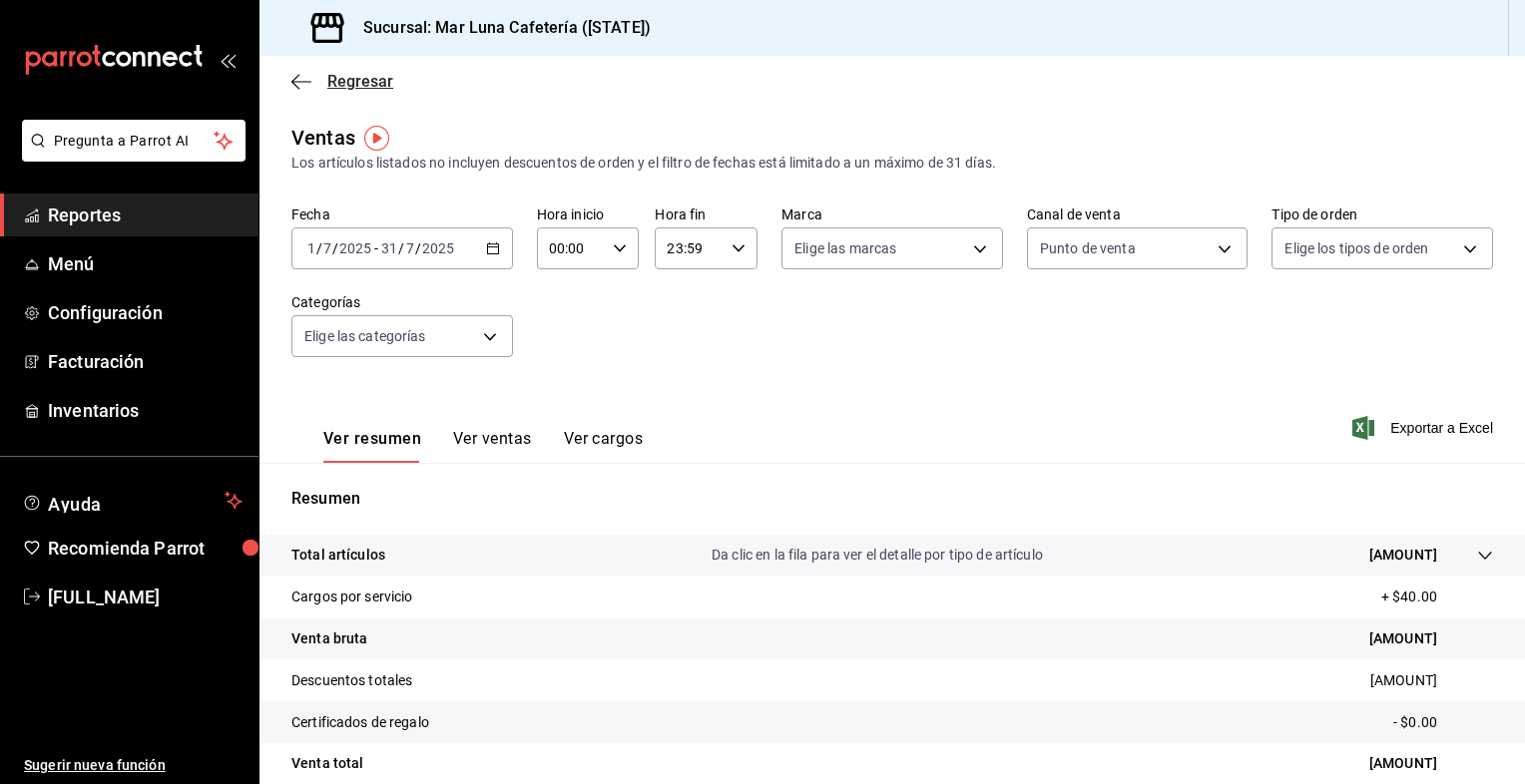 click on "Regresar" at bounding box center [342, 81] 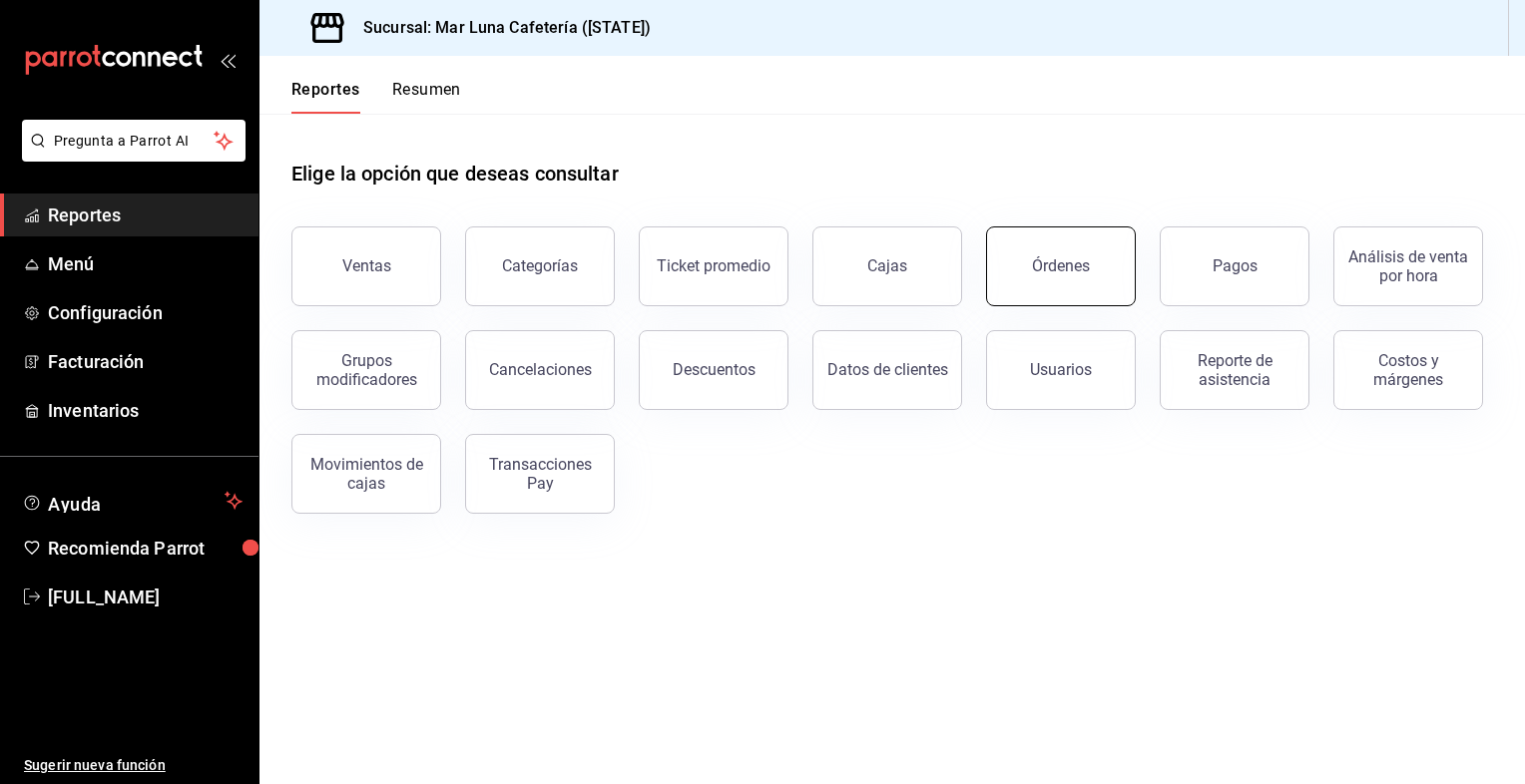click on "Órdenes" at bounding box center (1061, 266) 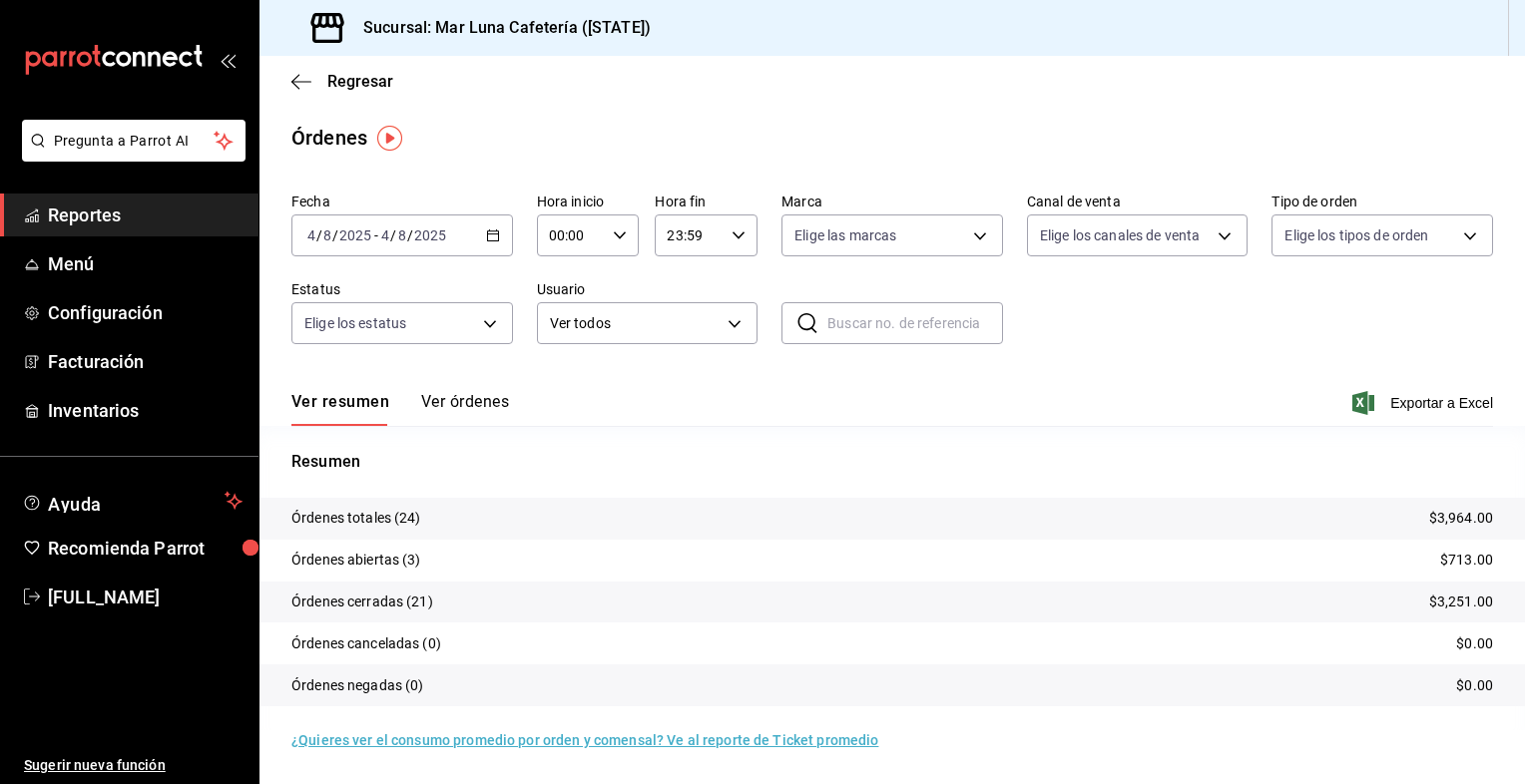 click on "2025-08-04 4 / 8 / 2025 - 2025-08-04 4 / 8 / 2025" at bounding box center [402, 235] 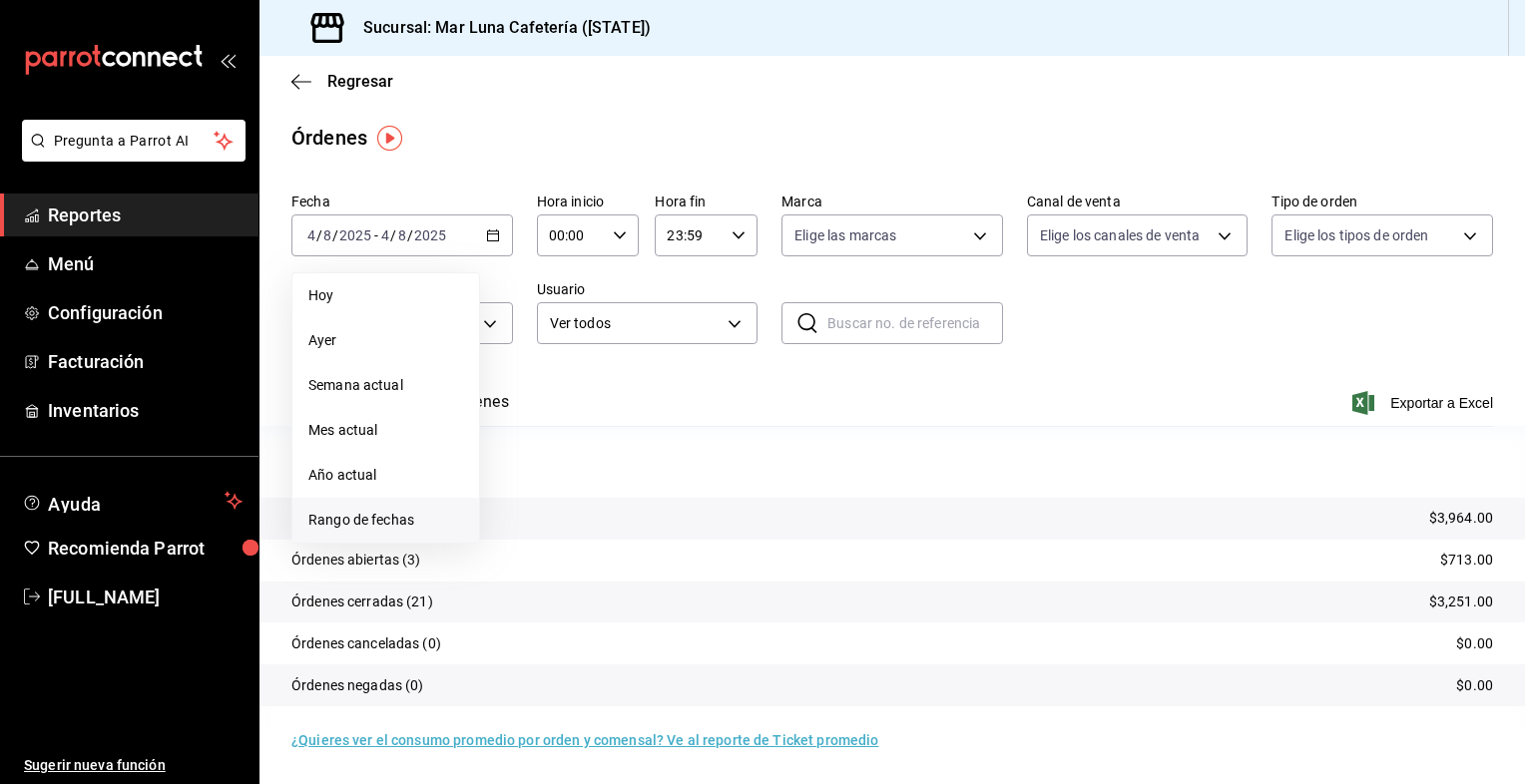 click on "Rango de fechas" at bounding box center (385, 520) 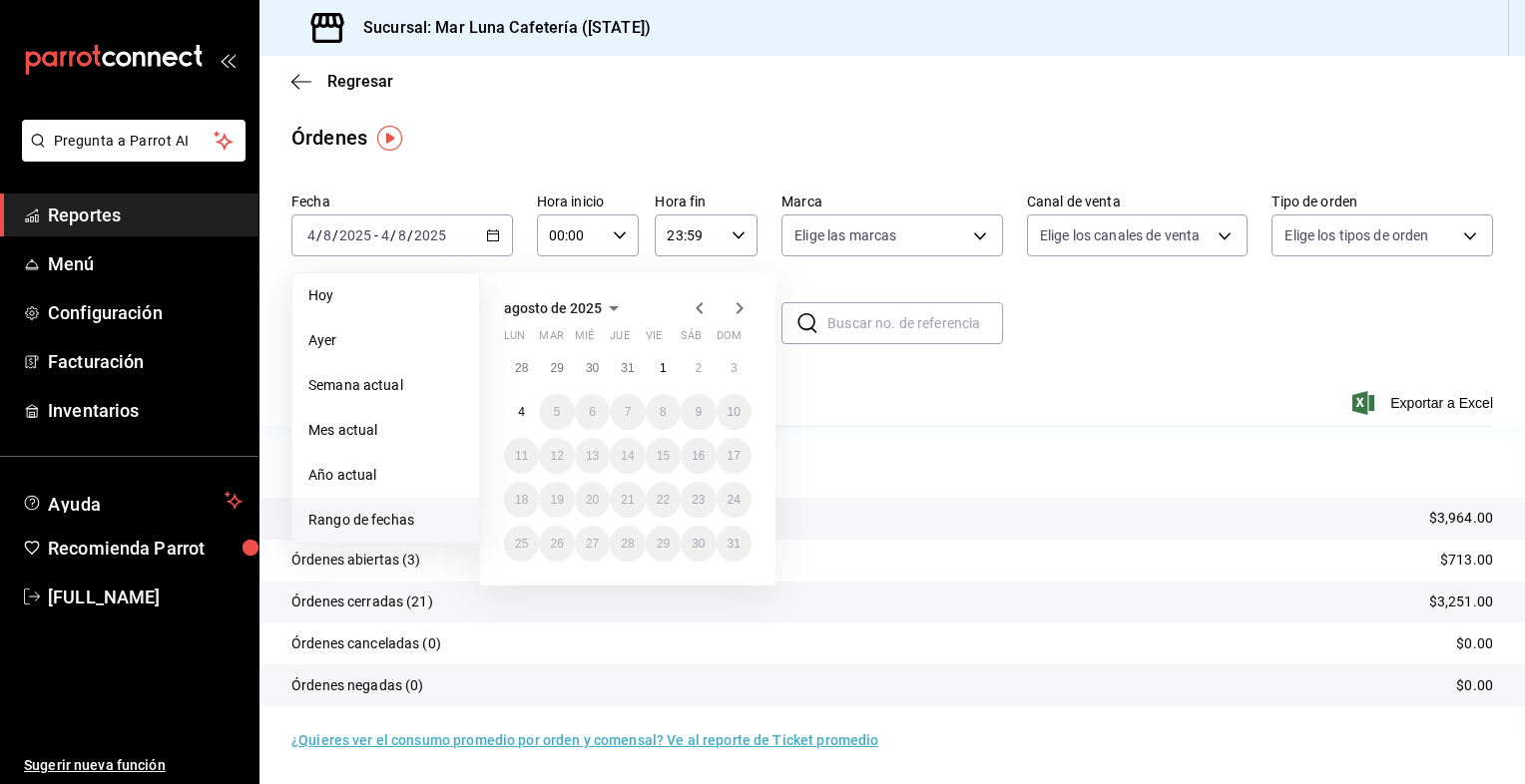 click 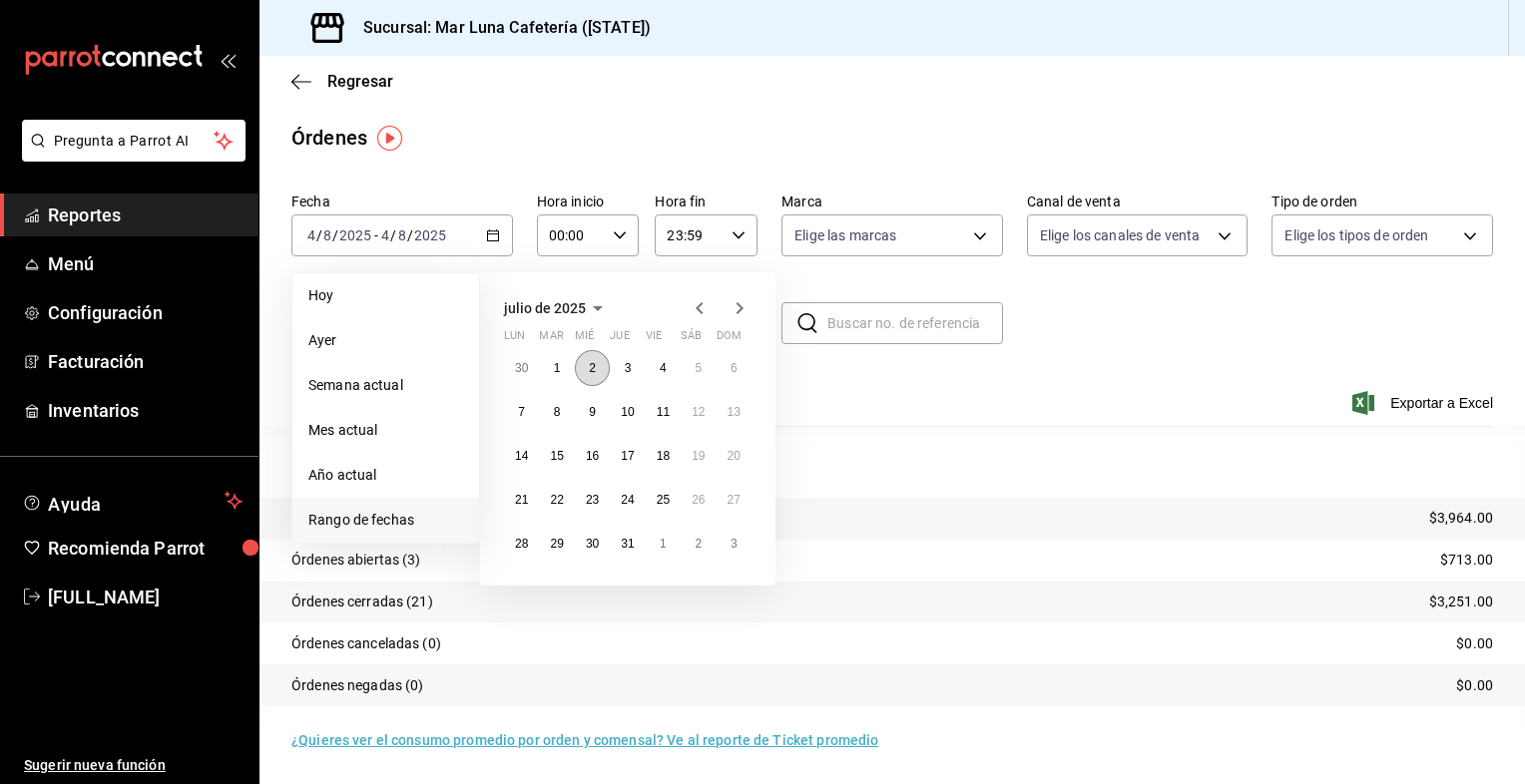 click on "2" at bounding box center (592, 368) 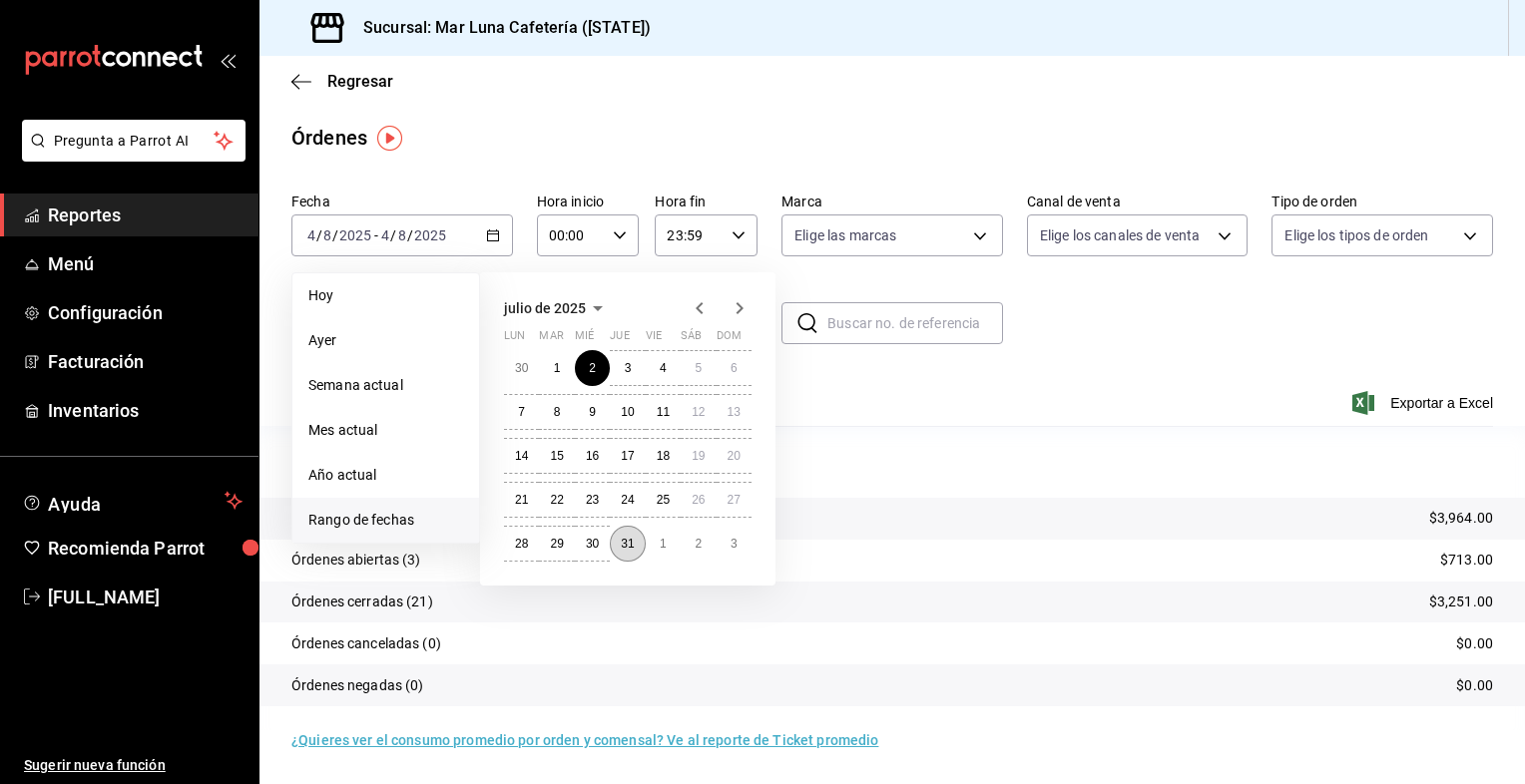 click on "31" at bounding box center (627, 544) 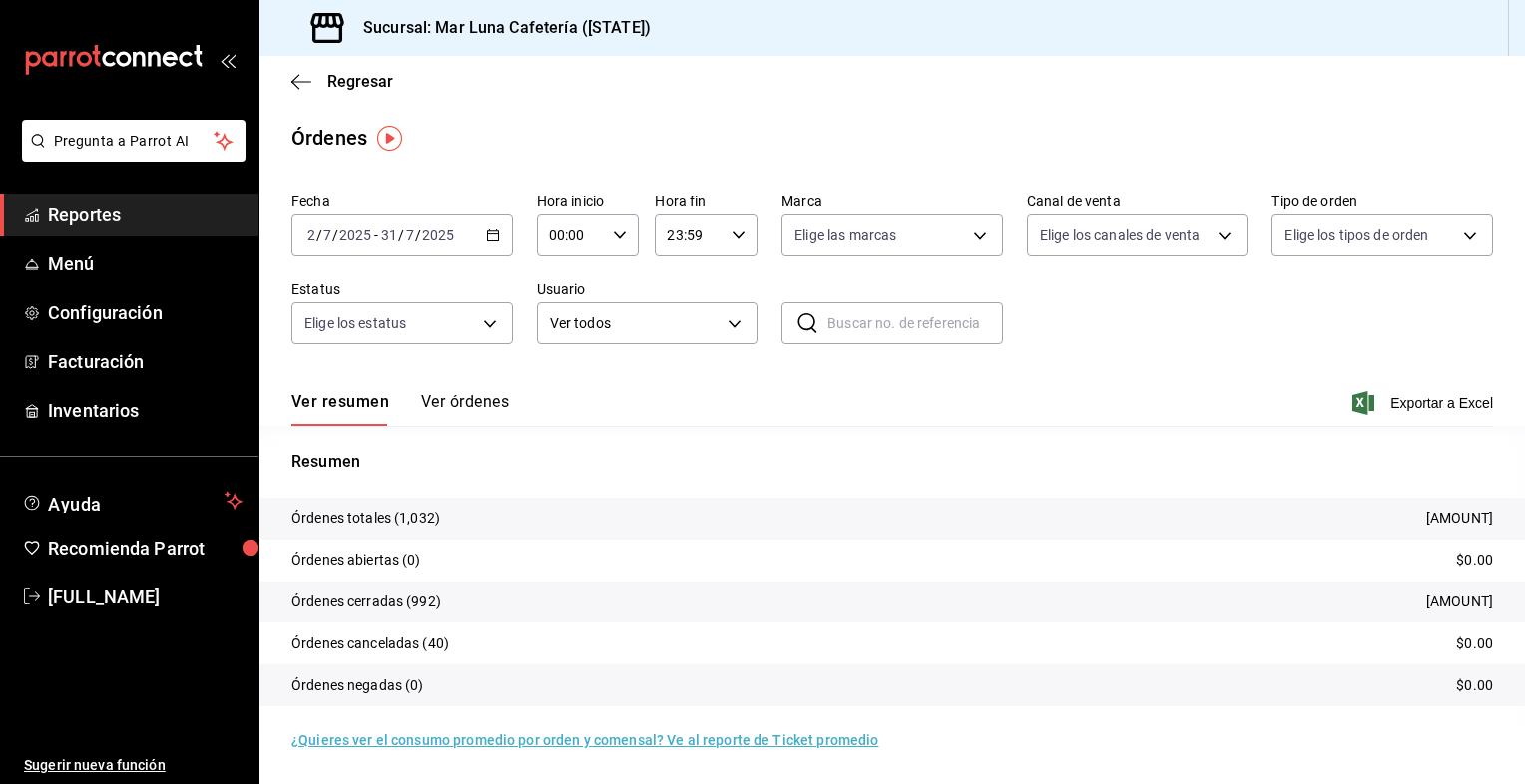 click on "Ver órdenes" at bounding box center [465, 409] 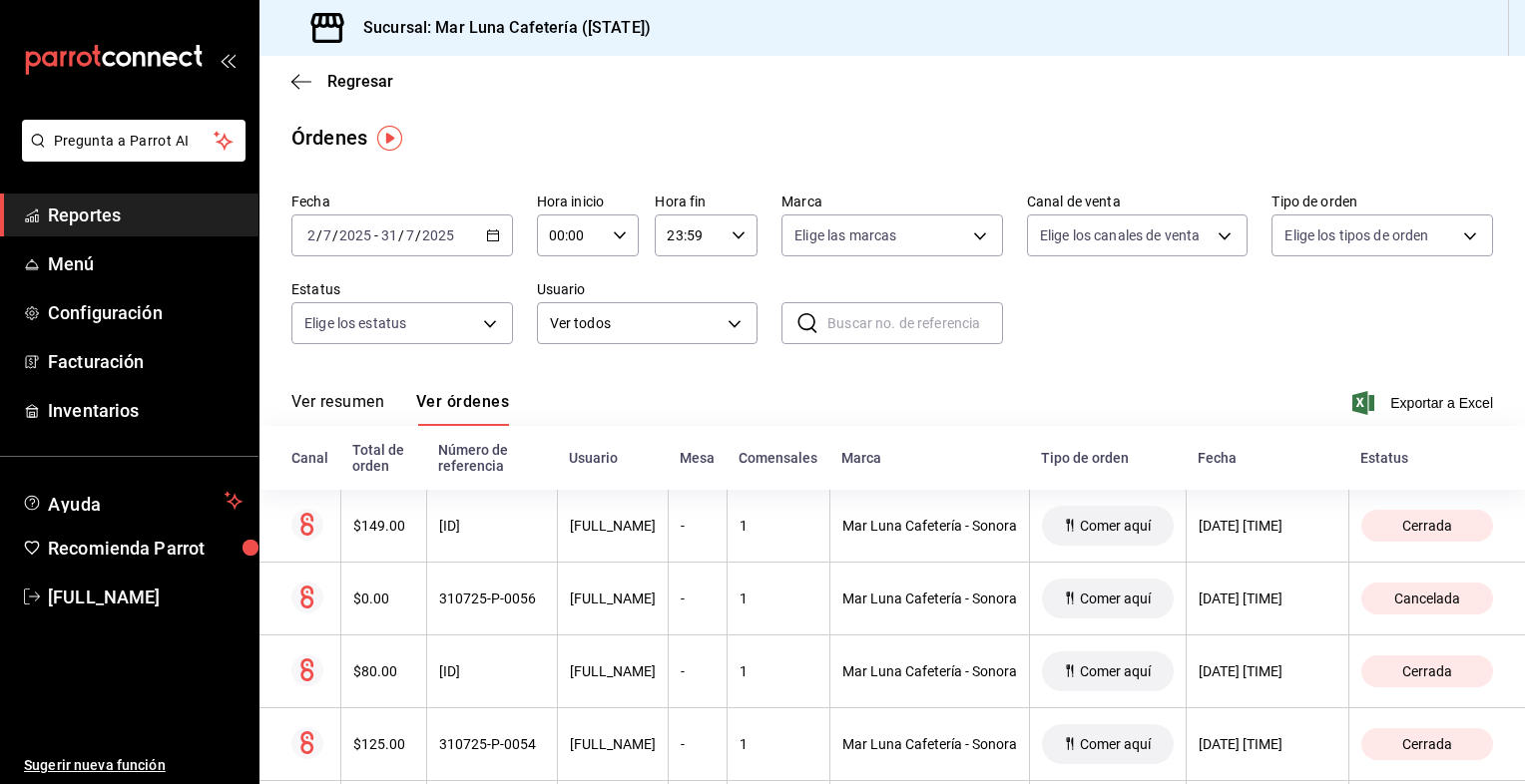 click at bounding box center [915, 323] 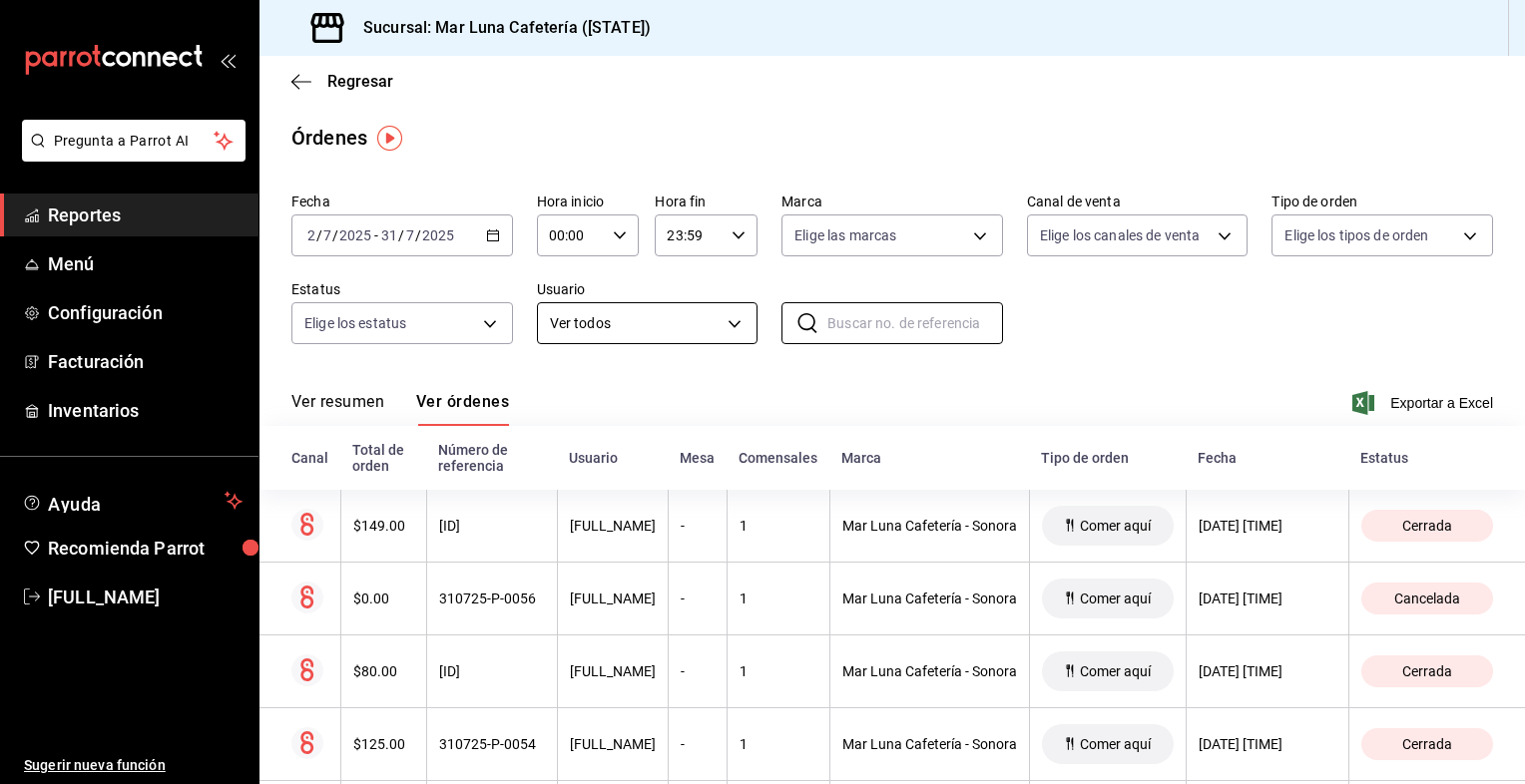 click on "Pregunta a Parrot AI Reportes   Menú   Configuración   Facturación   Inventarios   Ayuda Recomienda Parrot   [FULL_NAME]   Sugerir nueva función   Sucursal: Mar Luna Cafetería ([STATE]) Regresar Órdenes Fecha 2025-07-02 2 / 7 / 2025 - 2025-07-31 31 / 7 / 2025 Hora inicio 00:00 Hora inicio Hora fin 23:59 Hora fin Marca Elige las marcas Canal de venta Elige los canales de venta Tipo de orden Elige los tipos de orden Estatus Elige los estatus Usuario Ver todos ALL ​ ​ Ver resumen Ver órdenes Exportar a Excel Canal Total de orden Número de referencia Usuario Mesa Comensales Marca Tipo de orden Fecha Estatus $149.00 [ID] [FULL_NAME] - 1 Mar Luna Cafetería ([STATE]) Comer aquí [DATE] [TIME] Cerrada $0.00 [ID] [FULL_NAME] - 1 Mar Luna Cafetería ([STATE]) Comer aquí [DATE] [TIME] Cancelada $80.00 [ID] [FULL_NAME] - 1 Mar Luna Cafetería ([STATE]) Comer aquí [AMOUNT]" at bounding box center (762, 392) 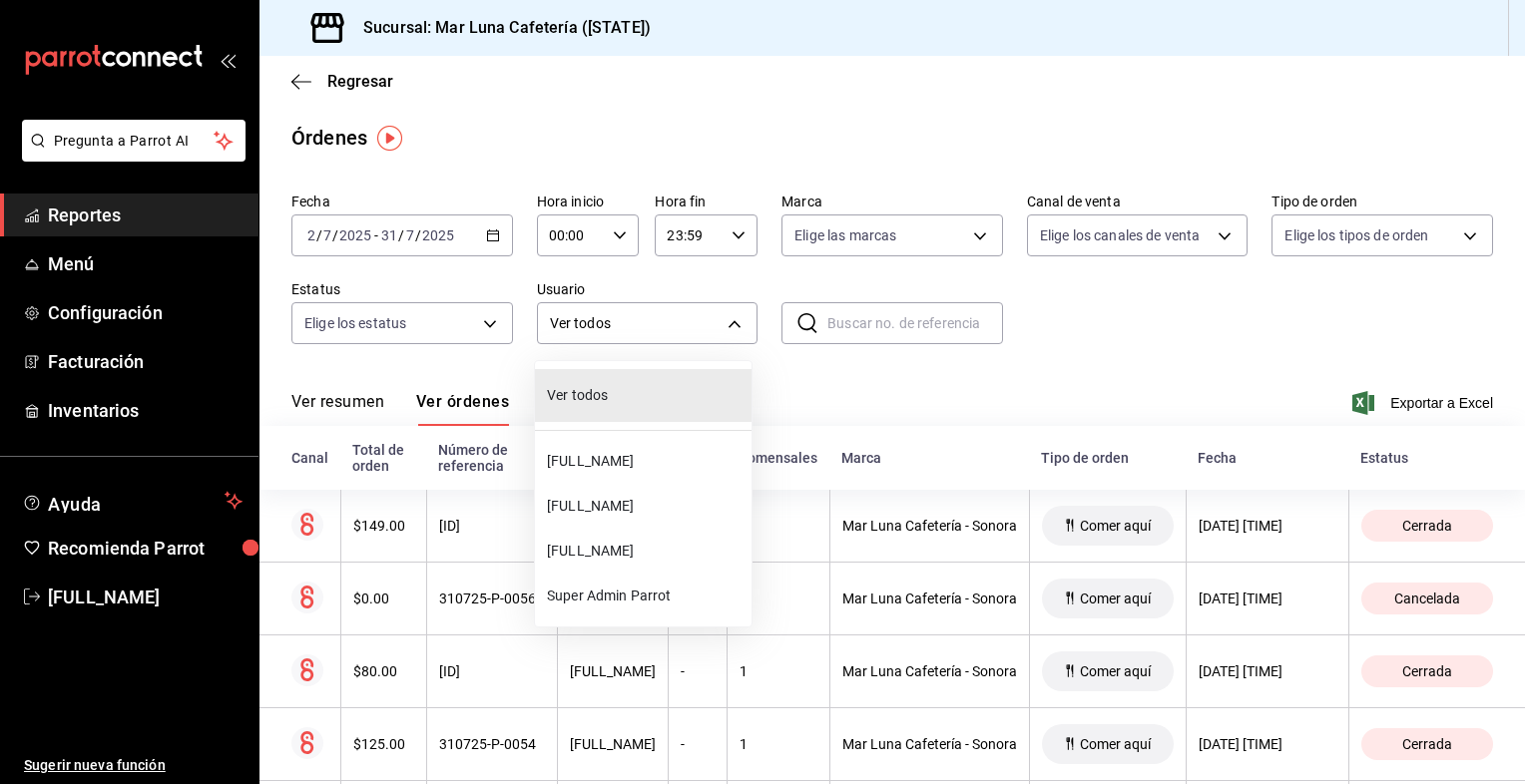 click at bounding box center [762, 392] 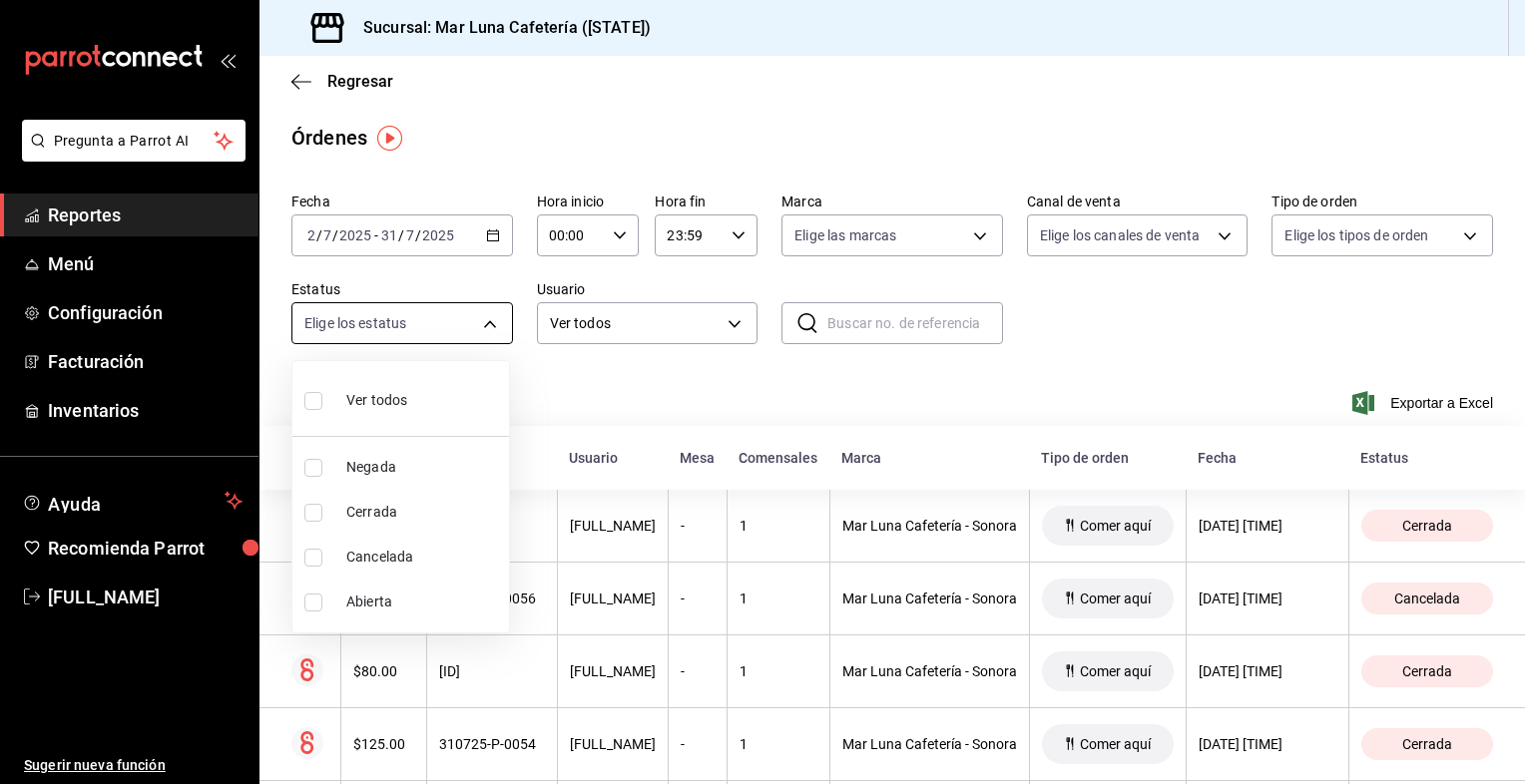 click on "Pregunta a Parrot AI Reportes   Menú   Configuración   Facturación   Inventarios   Ayuda Recomienda Parrot   [FULL_NAME]   Sugerir nueva función   Sucursal: Mar Luna Cafetería ([STATE]) Regresar Órdenes Fecha 2025-07-02 2 / 7 / 2025 - 2025-07-31 31 / 7 / 2025 Hora inicio 00:00 Hora inicio Hora fin 23:59 Hora fin Marca Elige las marcas Canal de venta Elige los canales de venta Tipo de orden Elige los tipos de orden Estatus Elige los estatus Usuario Ver todos ALL ​ ​ Ver resumen Ver órdenes Exportar a Excel Canal Total de orden Número de referencia Usuario Mesa Comensales Marca Tipo de orden Fecha Estatus $149.00 [ID] [FULL_NAME] - 1 Mar Luna Cafetería ([STATE]) Comer aquí [DATE] [TIME] Cerrada $0.00 [ID] [FULL_NAME] - 1 Mar Luna Cafetería ([STATE]) Comer aquí [DATE] [TIME] Cancelada $80.00 [ID] [FULL_NAME] - 1 Mar Luna Cafetería ([STATE]) Comer aquí [AMOUNT]" at bounding box center [762, 392] 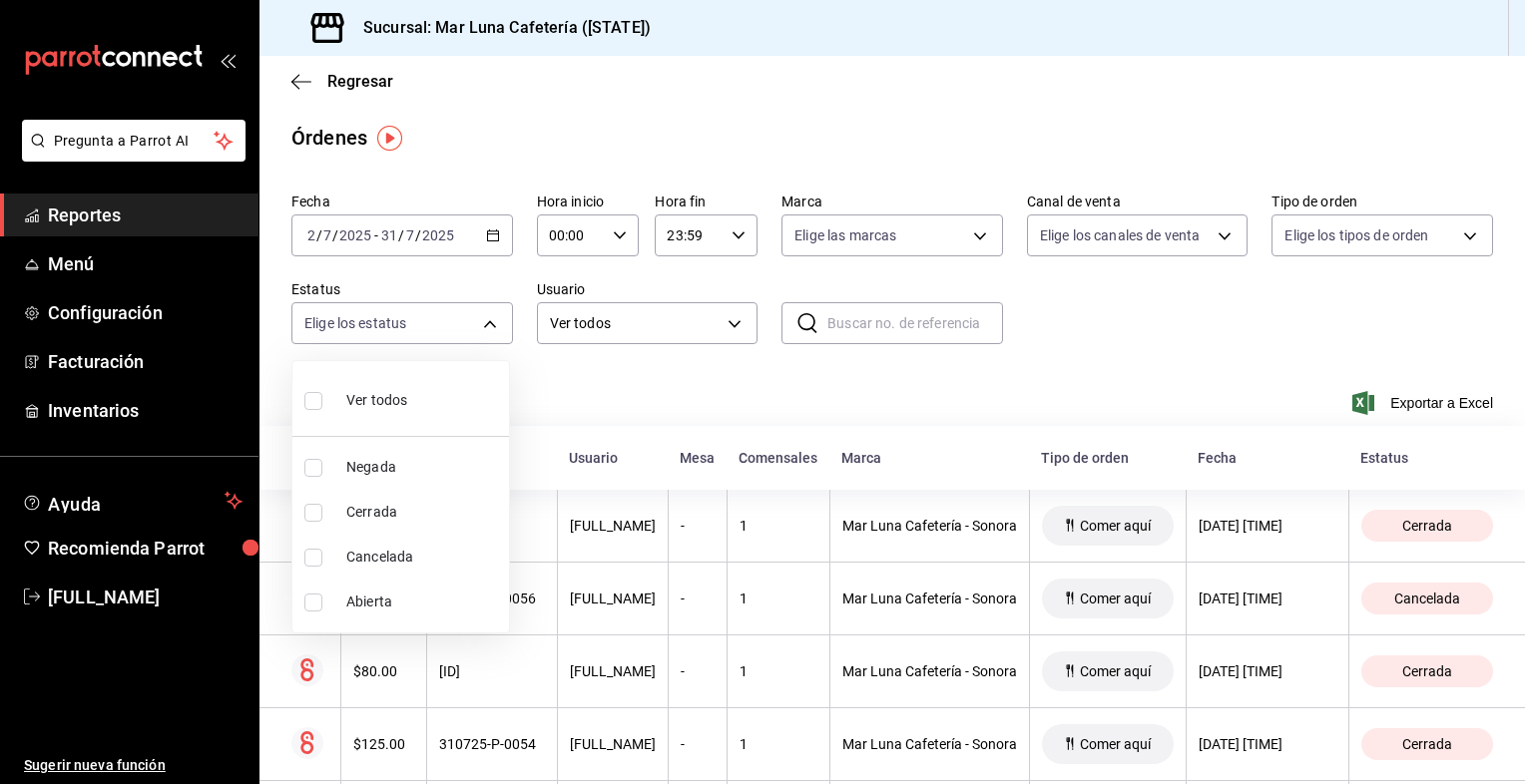 click at bounding box center (762, 392) 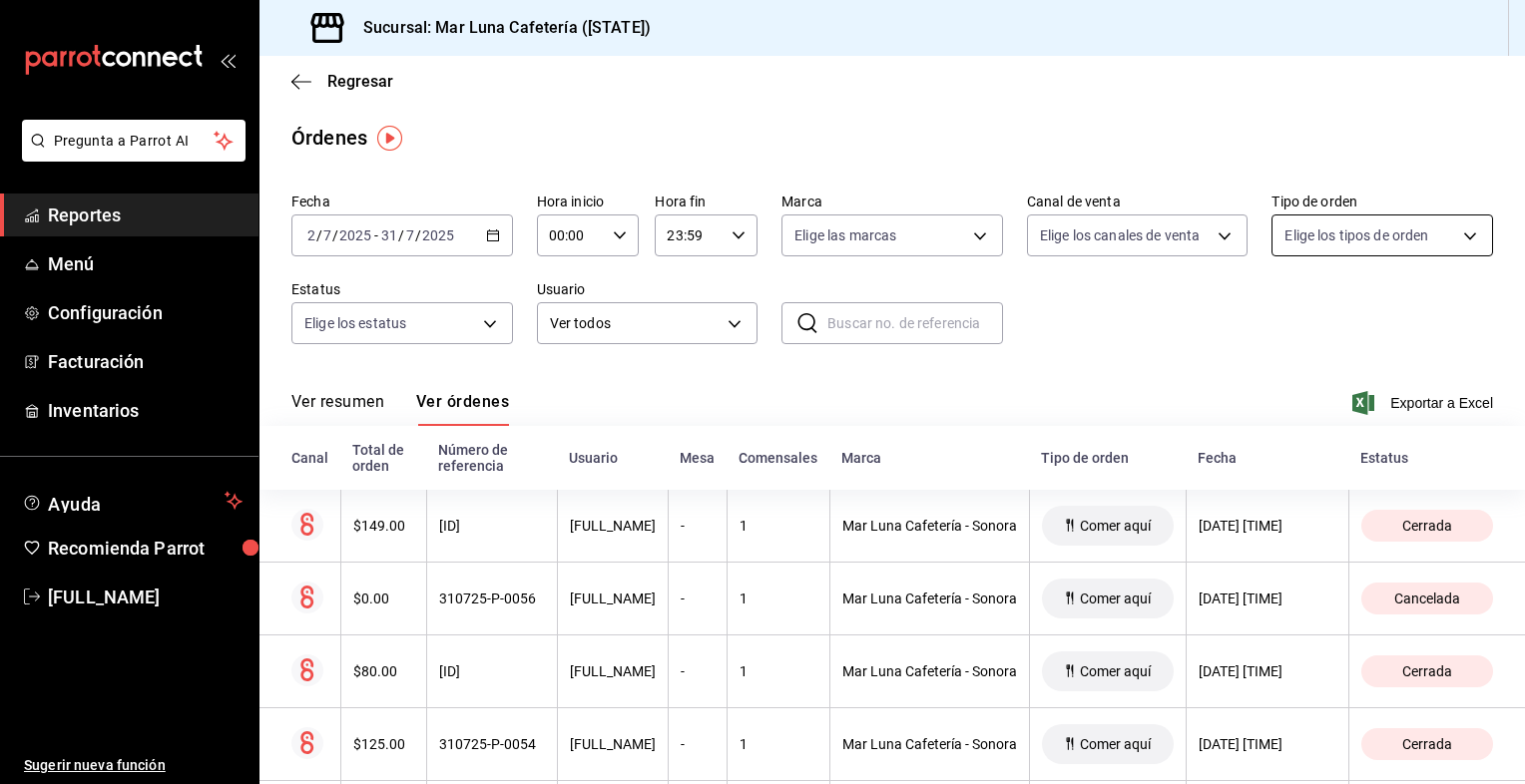 click on "Pregunta a Parrot AI Reportes   Menú   Configuración   Facturación   Inventarios   Ayuda Recomienda Parrot   [FULL_NAME]   Sugerir nueva función   Sucursal: Mar Luna Cafetería ([STATE]) Regresar Órdenes Fecha 2025-07-02 2 / 7 / 2025 - 2025-07-31 31 / 7 / 2025 Hora inicio 00:00 Hora inicio Hora fin 23:59 Hora fin Marca Elige las marcas Canal de venta Elige los canales de venta Tipo de orden Elige los tipos de orden Estatus Elige los estatus Usuario Ver todos ALL ​ ​ Ver resumen Ver órdenes Exportar a Excel Canal Total de orden Número de referencia Usuario Mesa Comensales Marca Tipo de orden Fecha Estatus $149.00 [ID] [FULL_NAME] - 1 Mar Luna Cafetería ([STATE]) Comer aquí [DATE] [TIME] Cerrada $0.00 [ID] [FULL_NAME] - 1 Mar Luna Cafetería ([STATE]) Comer aquí [DATE] [TIME] Cancelada $80.00 [ID] [FULL_NAME] - 1 Mar Luna Cafetería ([STATE]) Comer aquí [AMOUNT]" at bounding box center (762, 392) 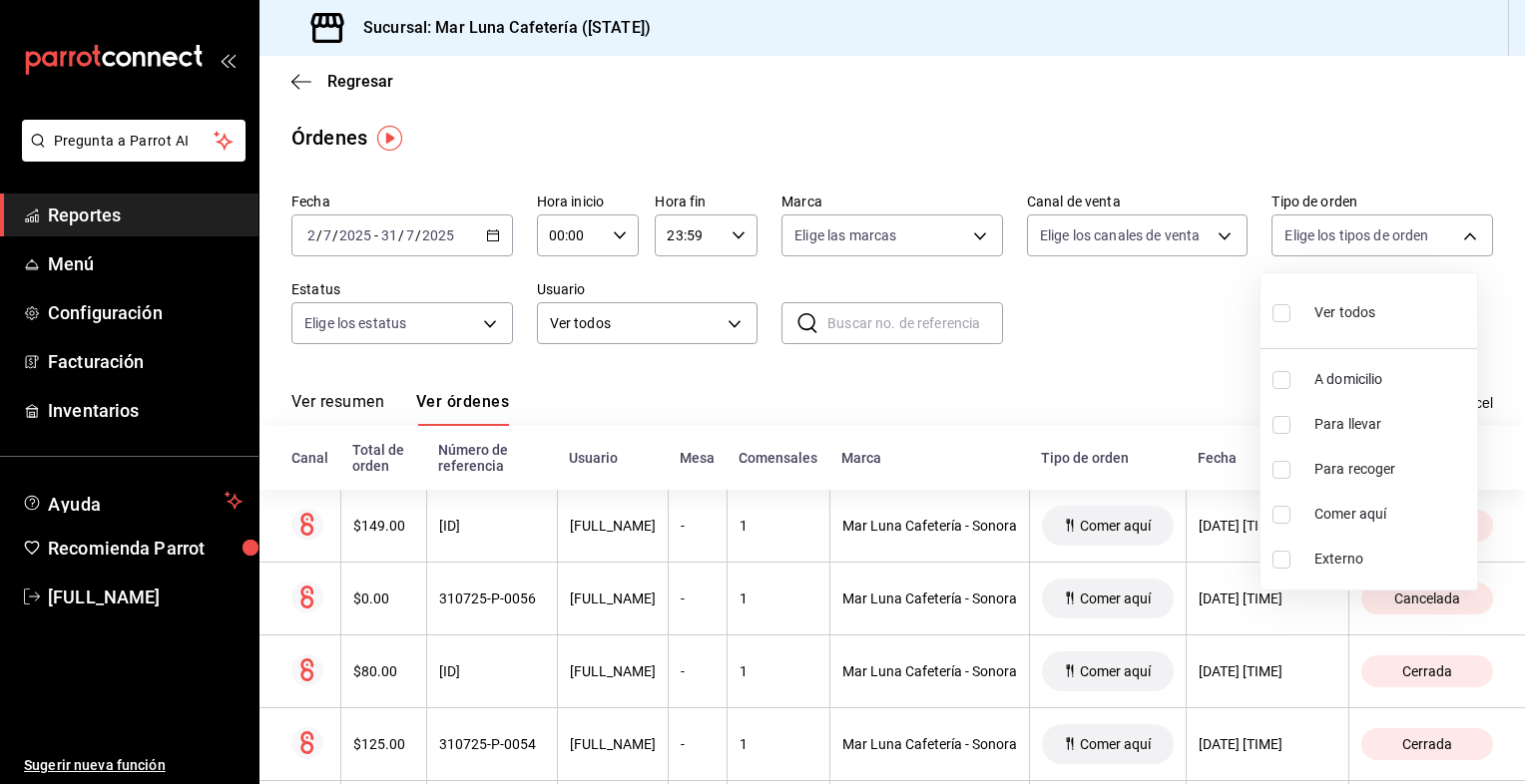 click on "Para llevar" at bounding box center [1391, 424] 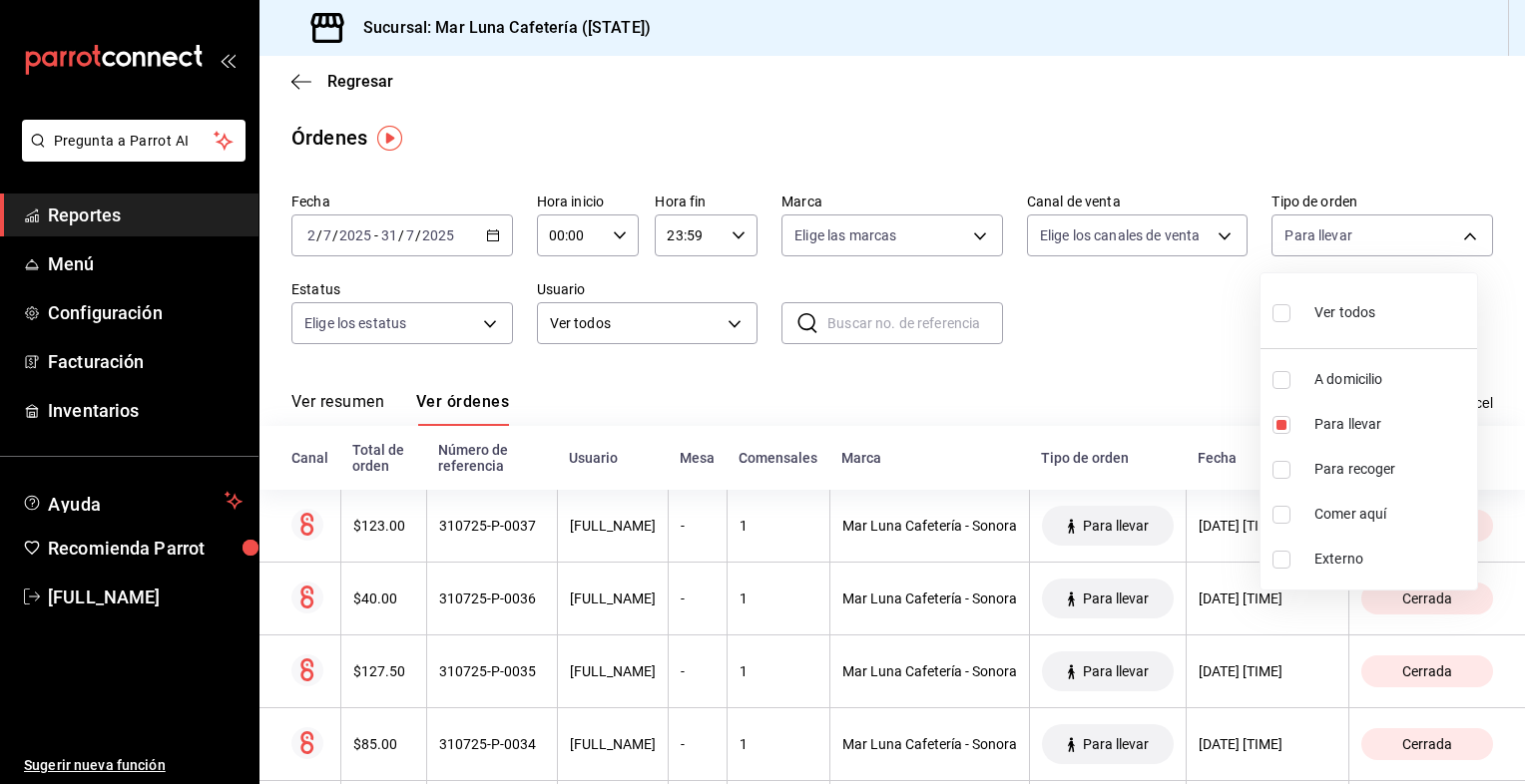 click at bounding box center (762, 392) 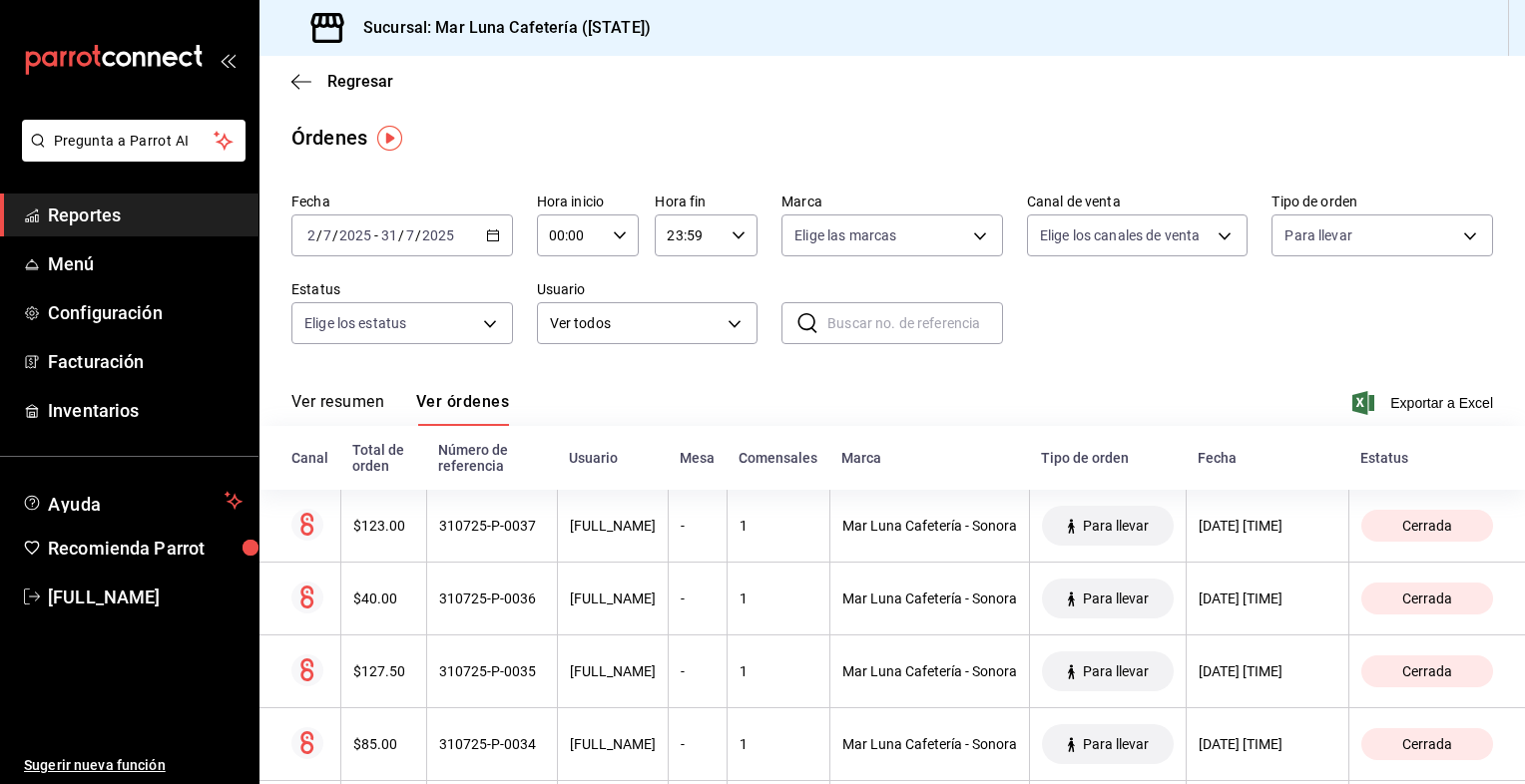 click at bounding box center [915, 323] 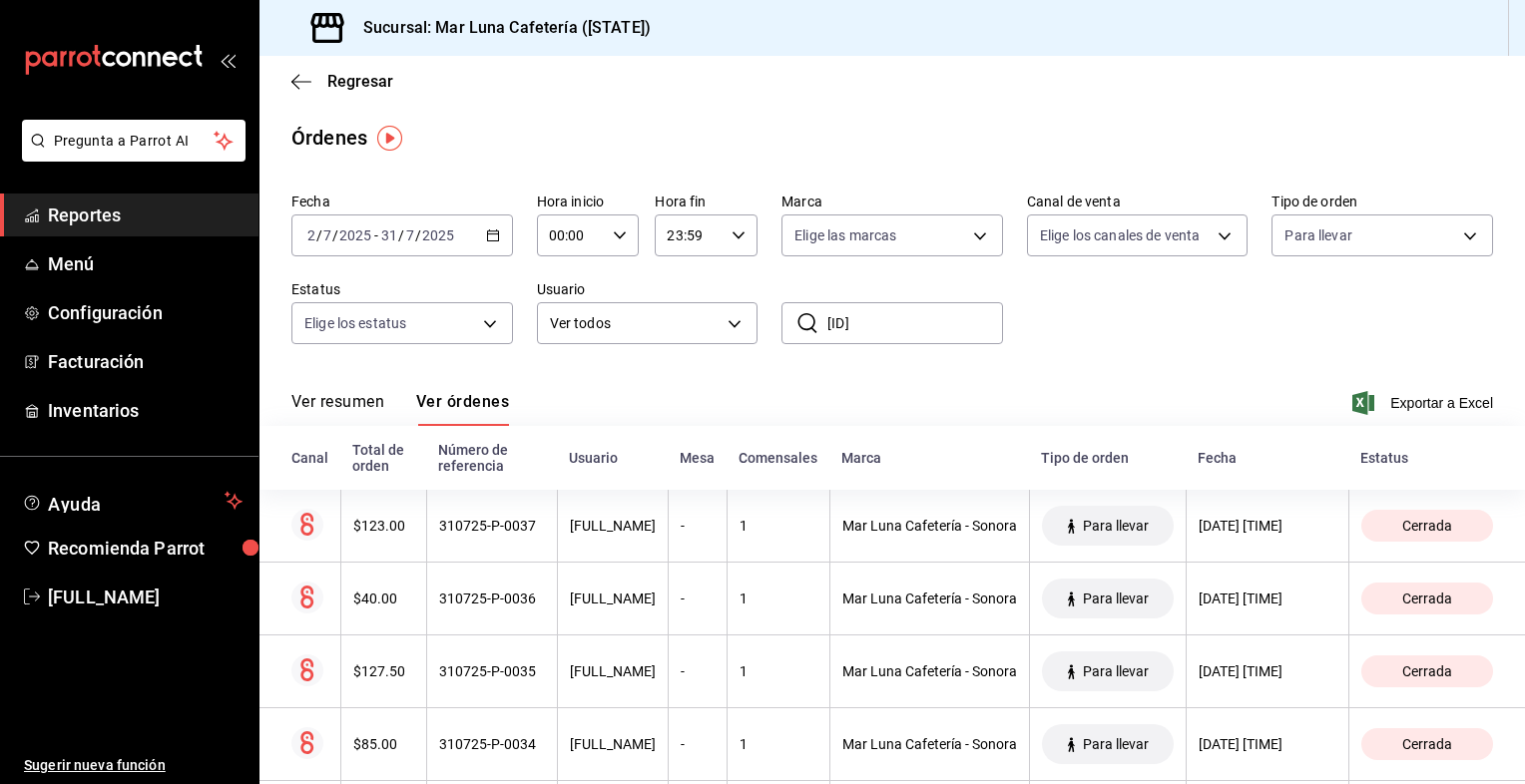 type on "[ID]" 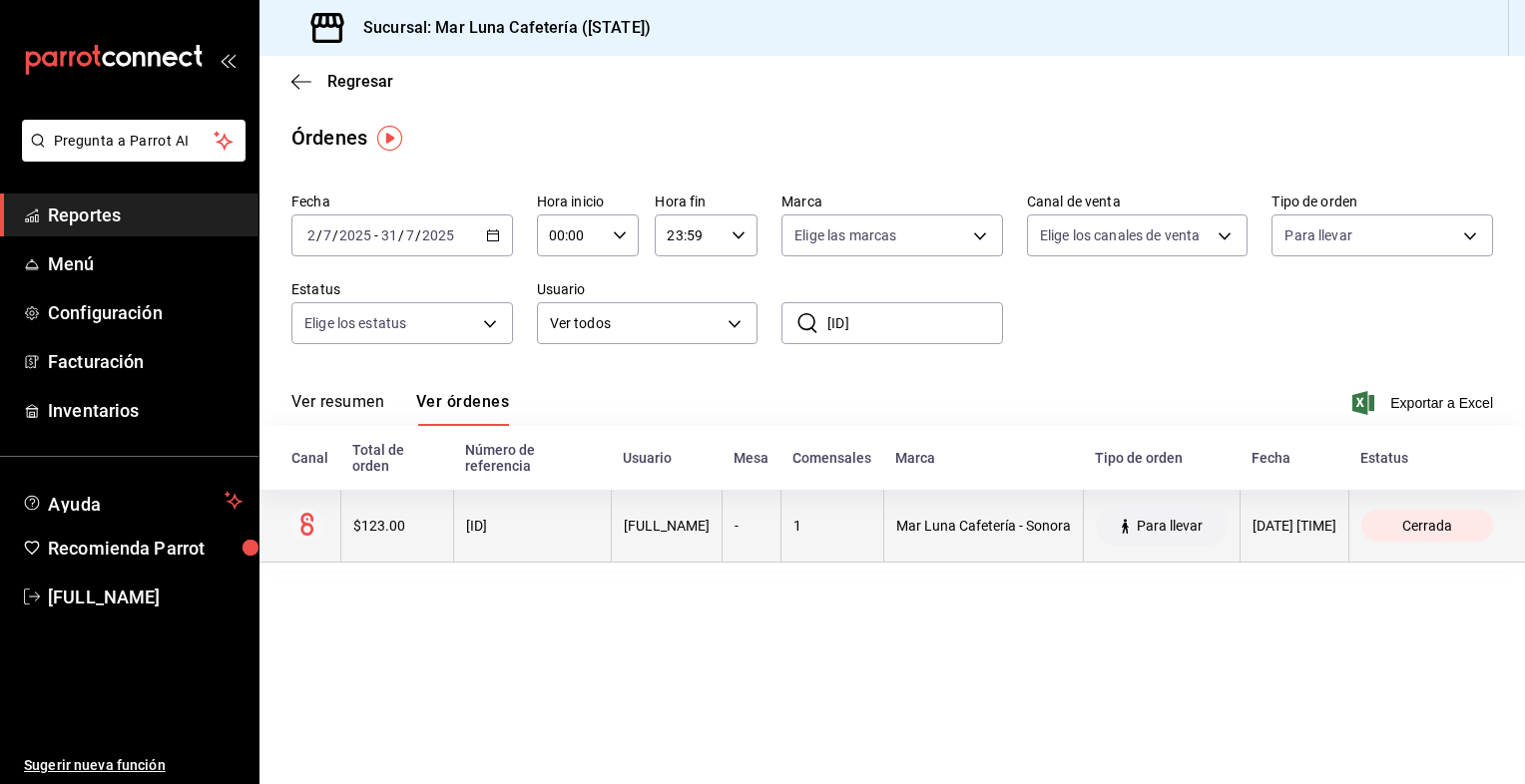 click on "1" at bounding box center (832, 526) 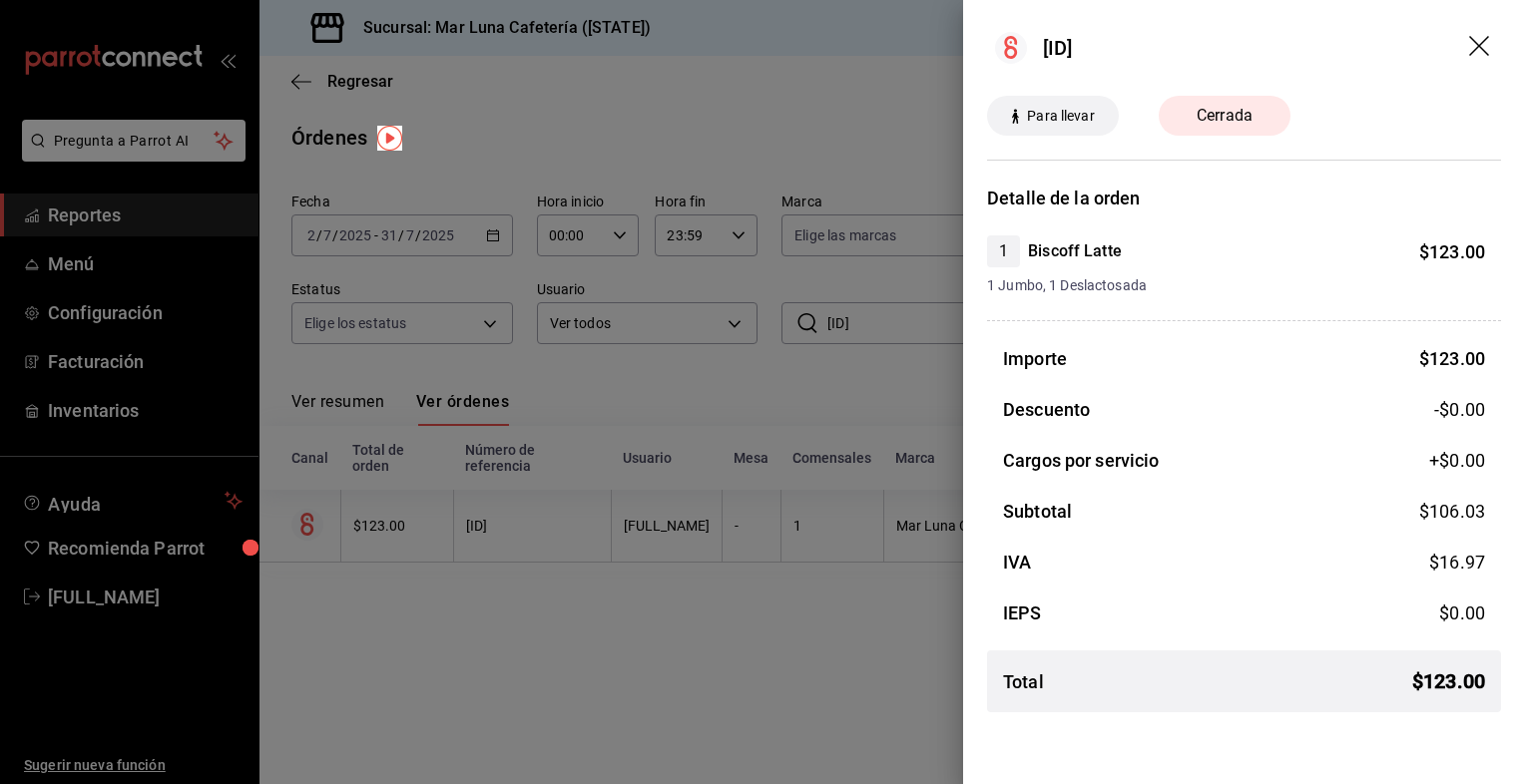 click at bounding box center (762, 392) 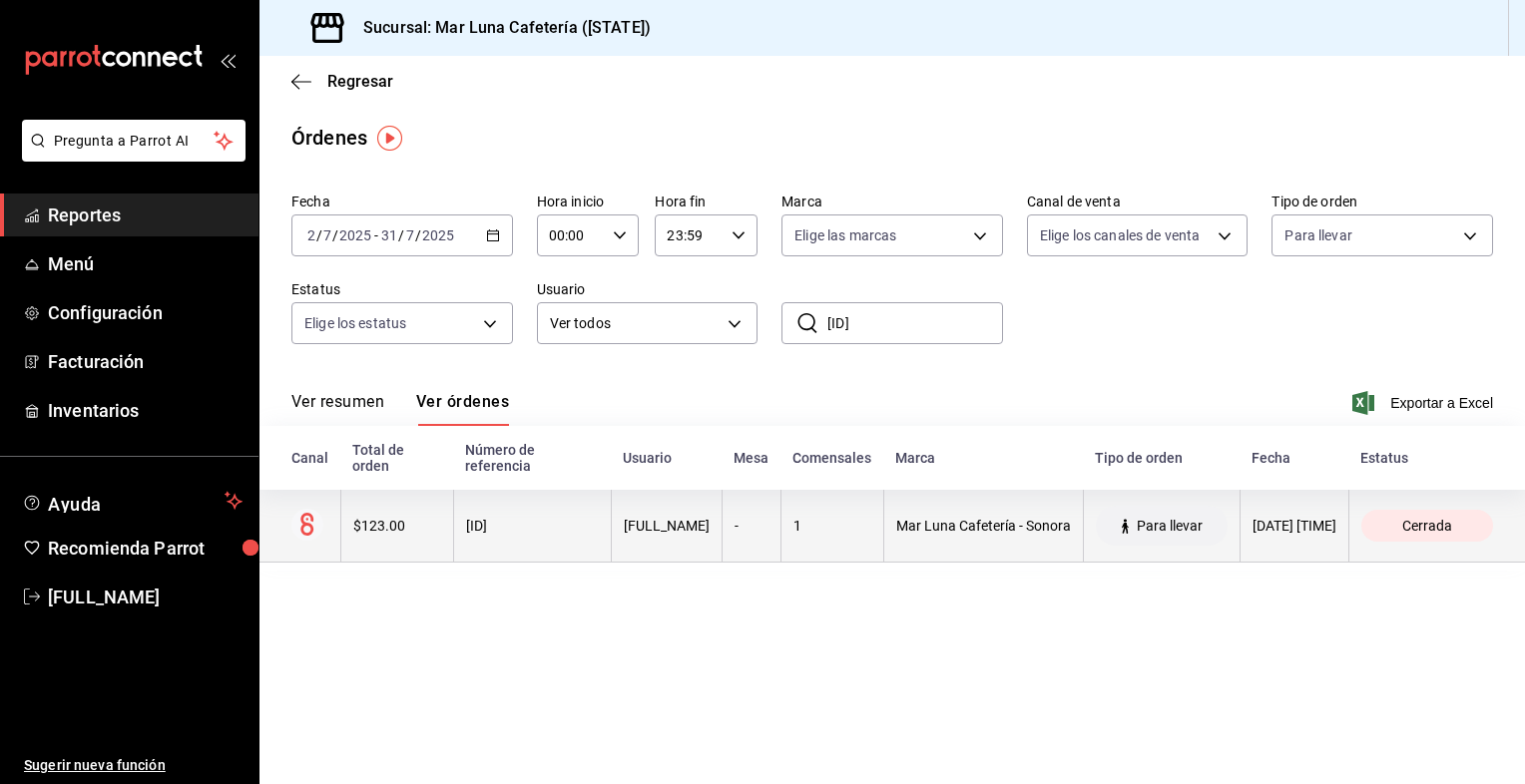 click on "Cerrada" at bounding box center [1427, 526] 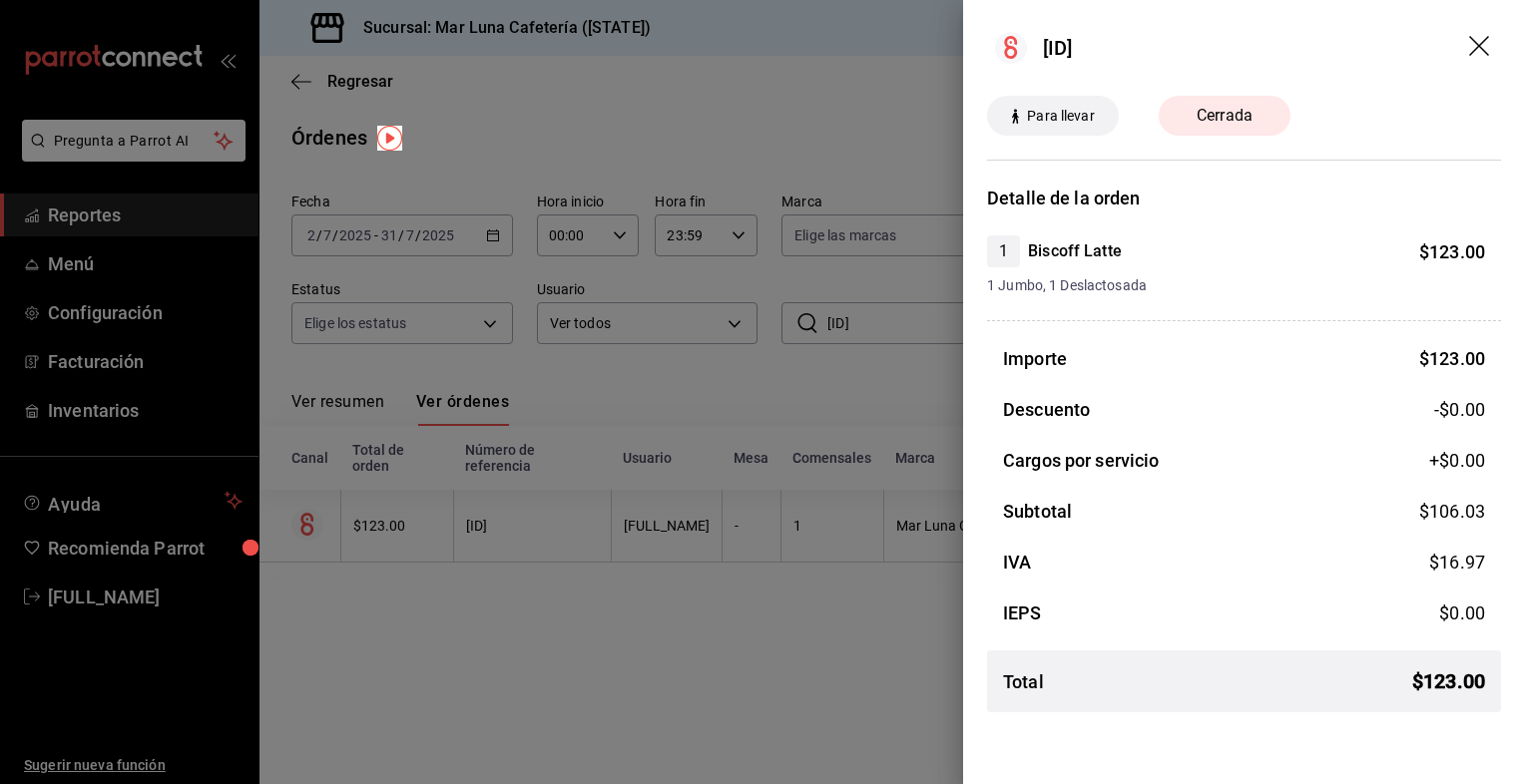 click at bounding box center [762, 392] 